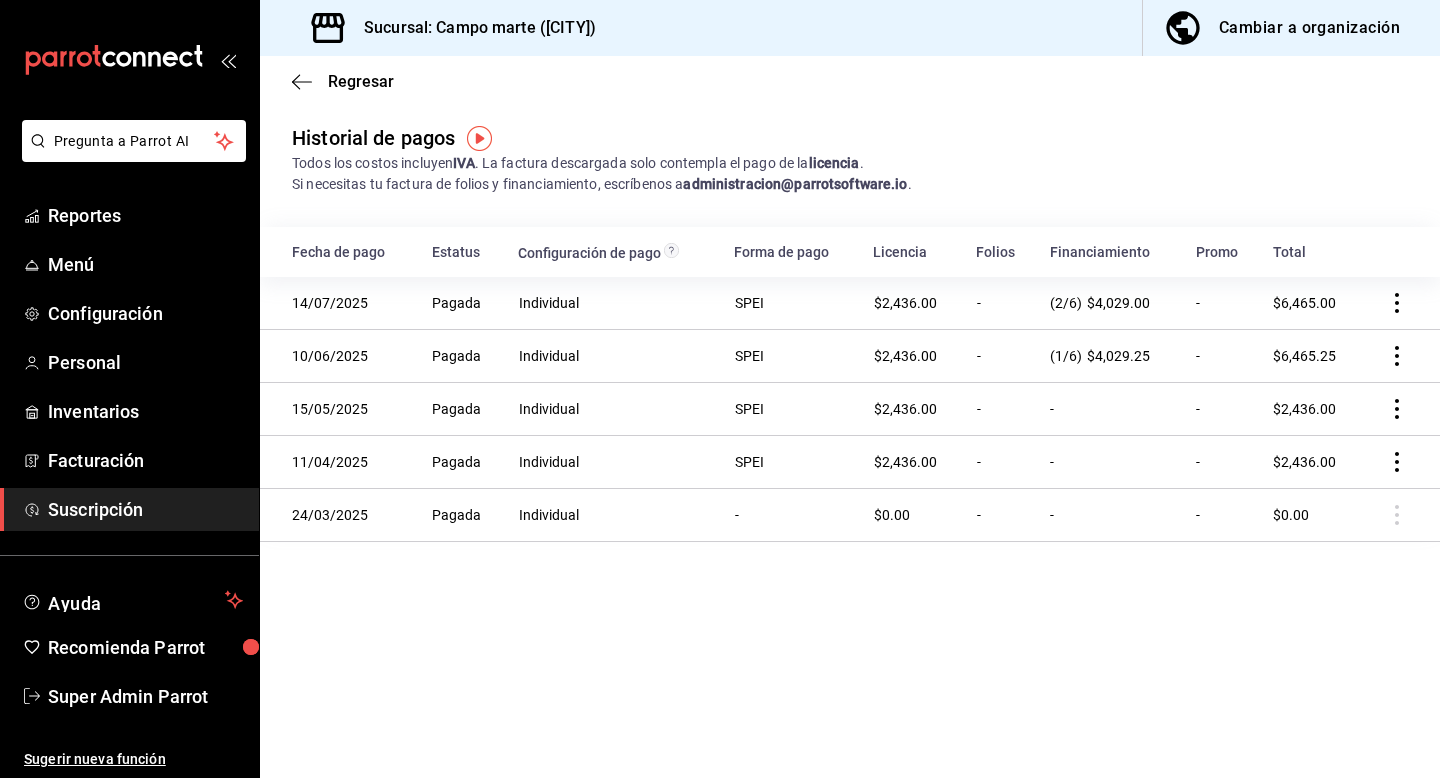scroll, scrollTop: 0, scrollLeft: 0, axis: both 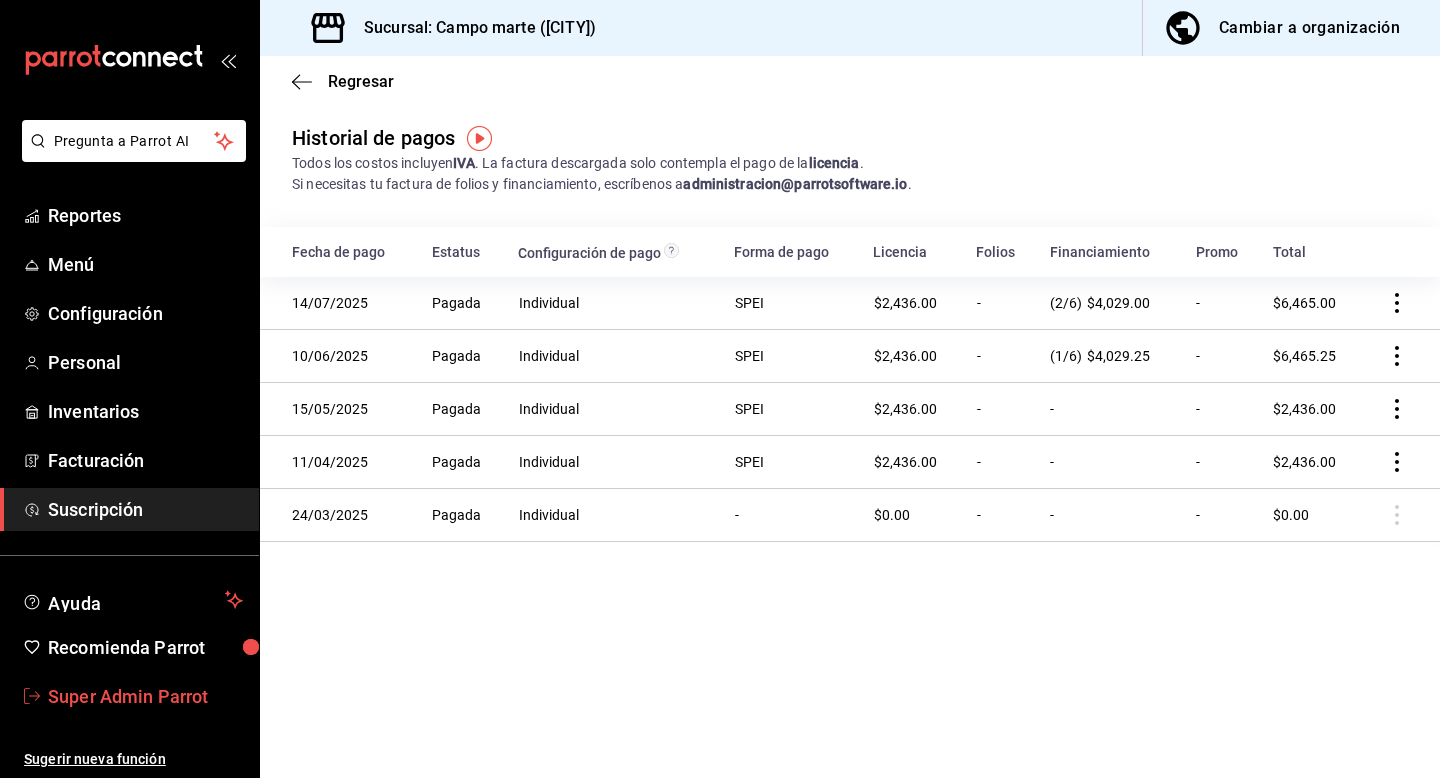 click on "Super Admin Parrot" at bounding box center (145, 696) 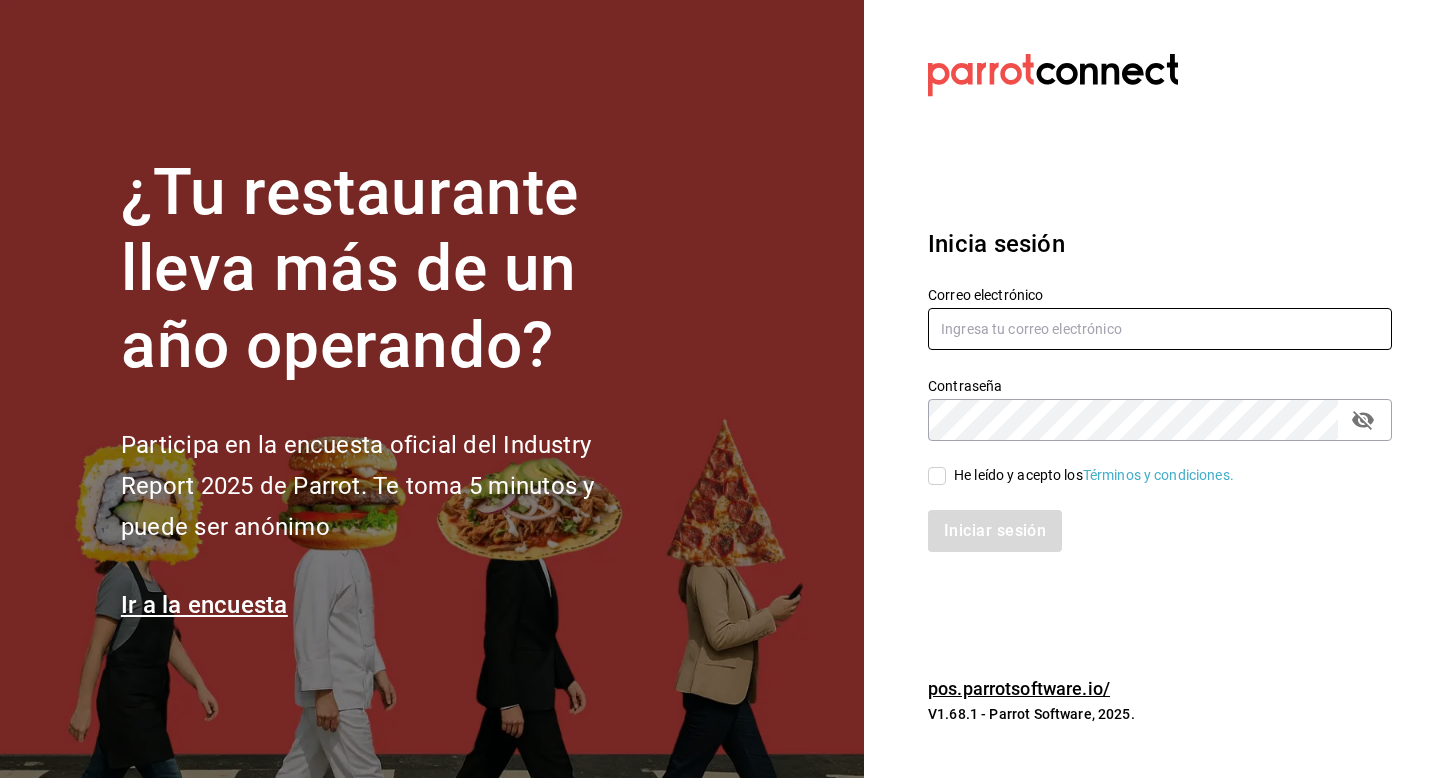 click at bounding box center [1160, 329] 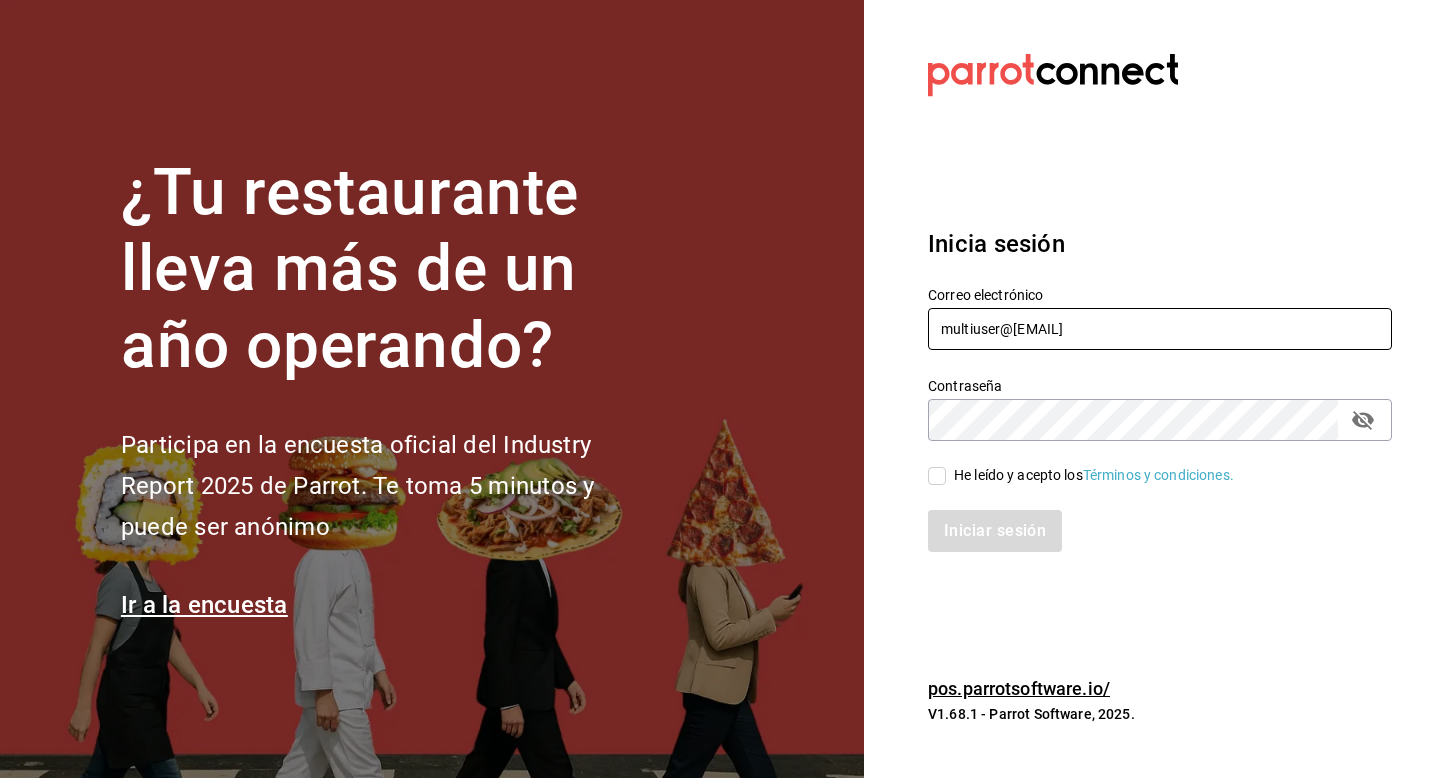 type on "Multiuser@yazaki.com" 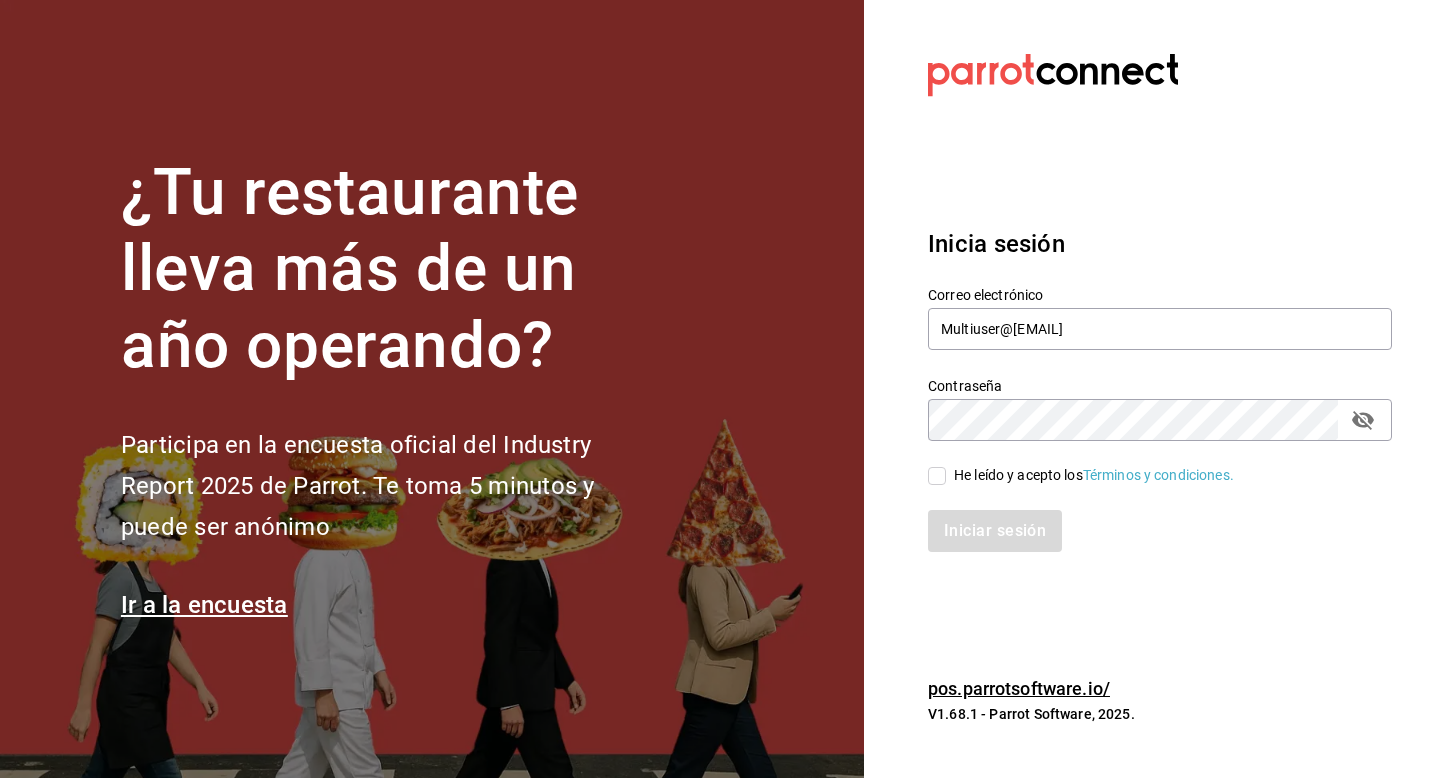 click on "He leído y acepto los  Términos y condiciones." at bounding box center (1090, 475) 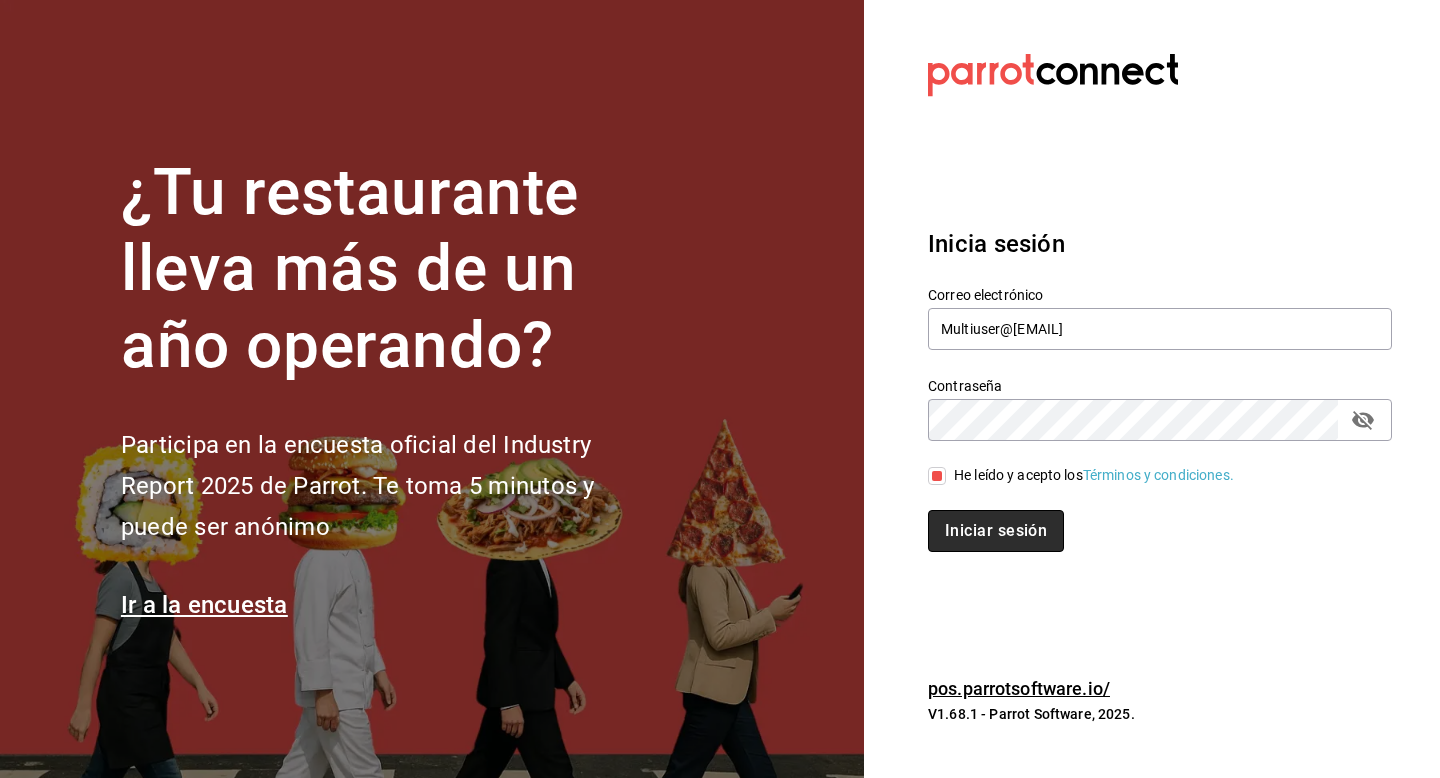 click on "Iniciar sesión" at bounding box center [996, 531] 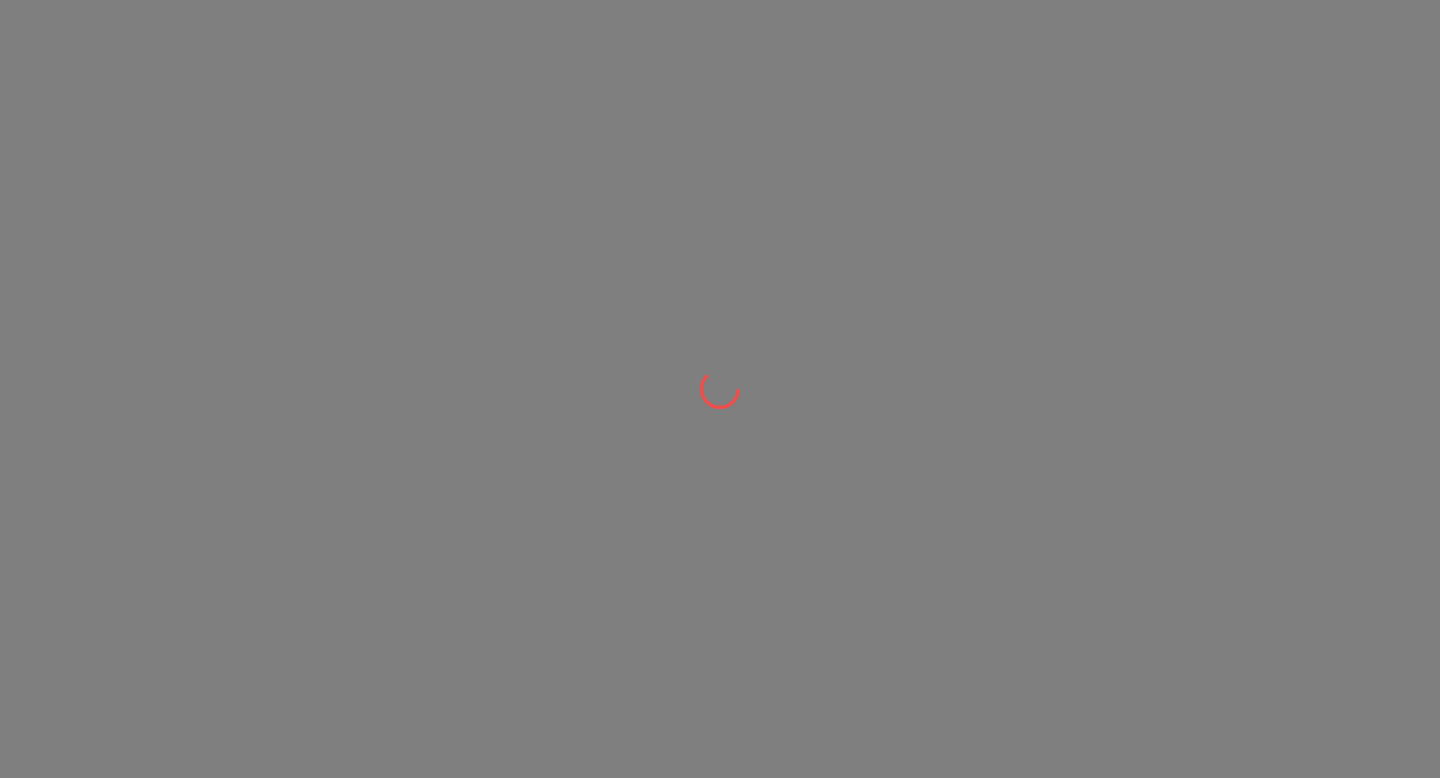 scroll, scrollTop: 0, scrollLeft: 0, axis: both 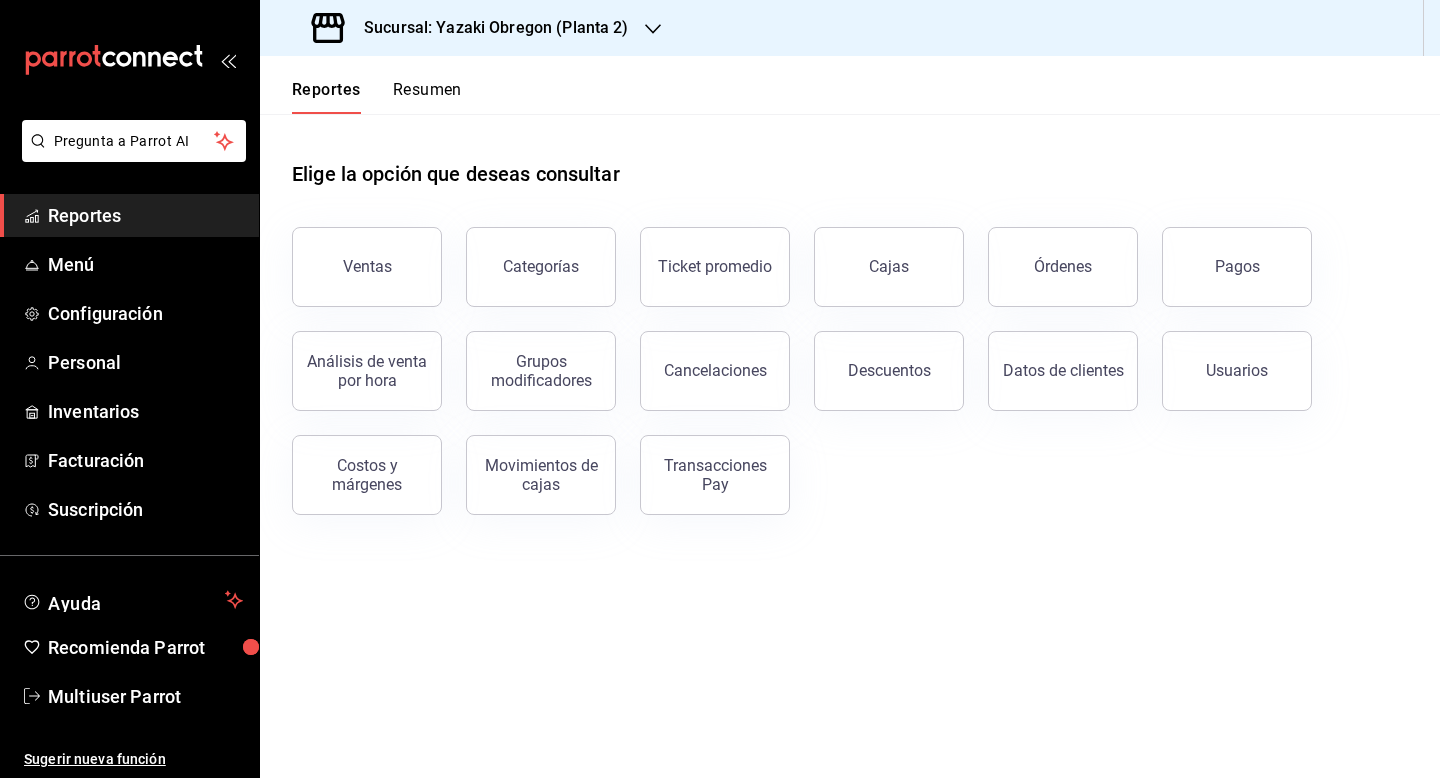 click on "Sucursal: Yazaki Obregon (Planta 2)" at bounding box center (488, 28) 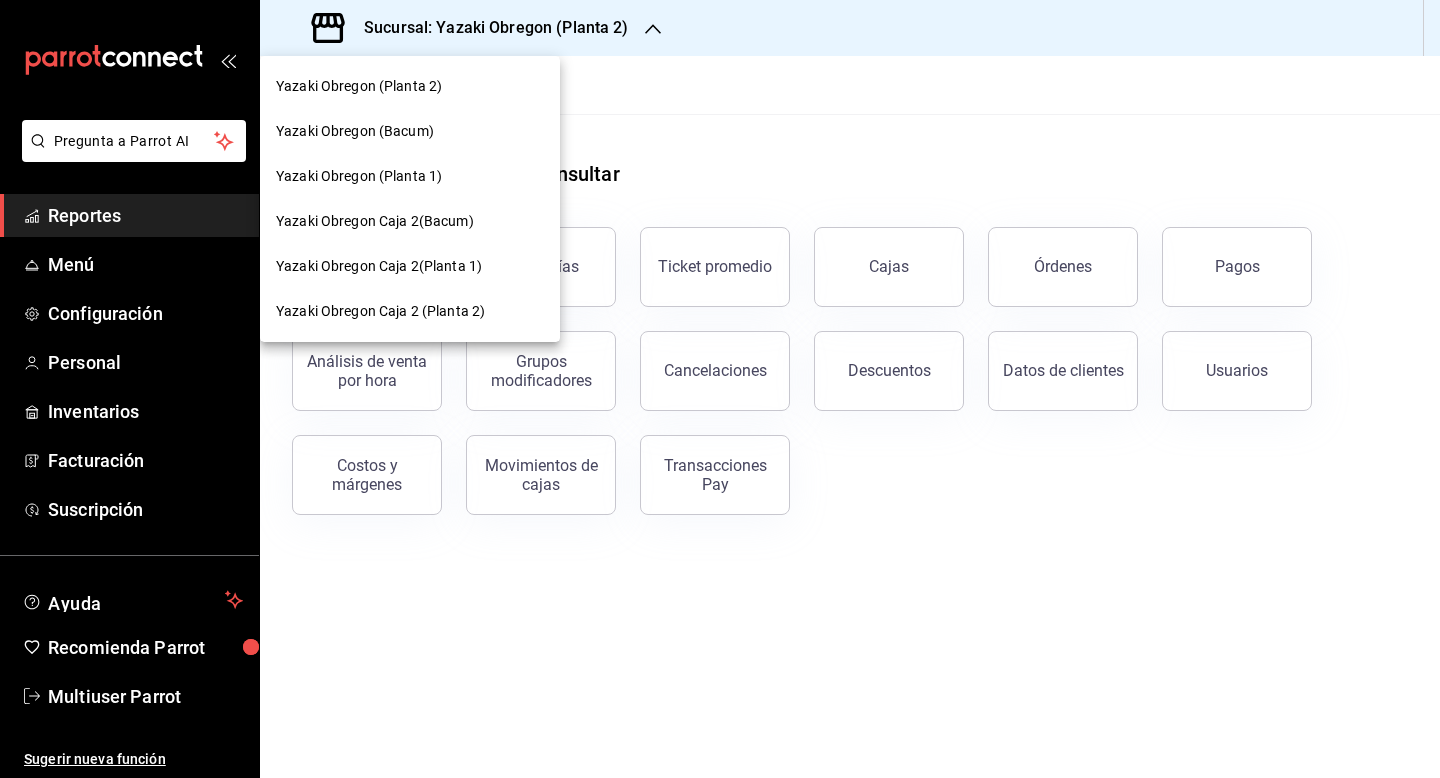 click on "Yazaki Obregon (Planta 1)" at bounding box center [410, 176] 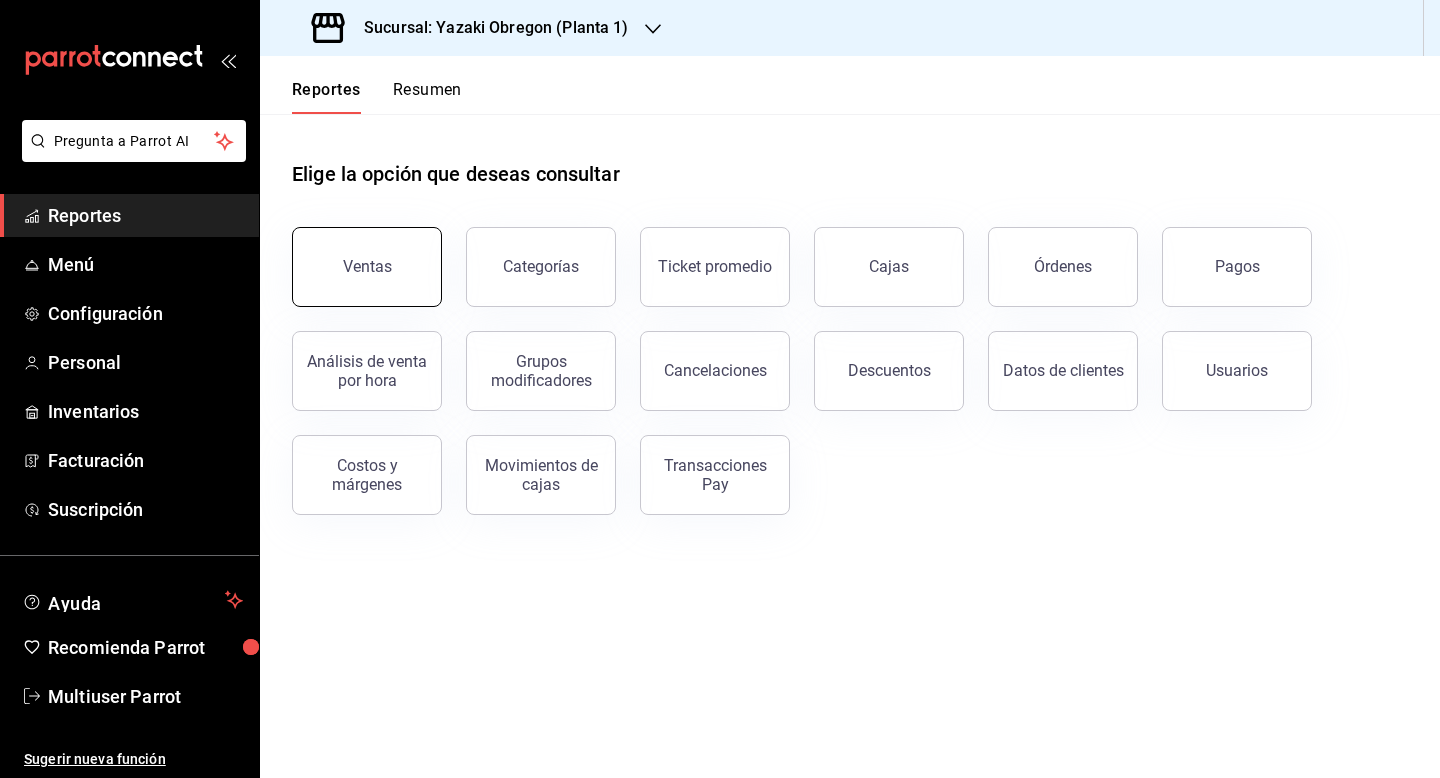 click on "Ventas" at bounding box center (367, 267) 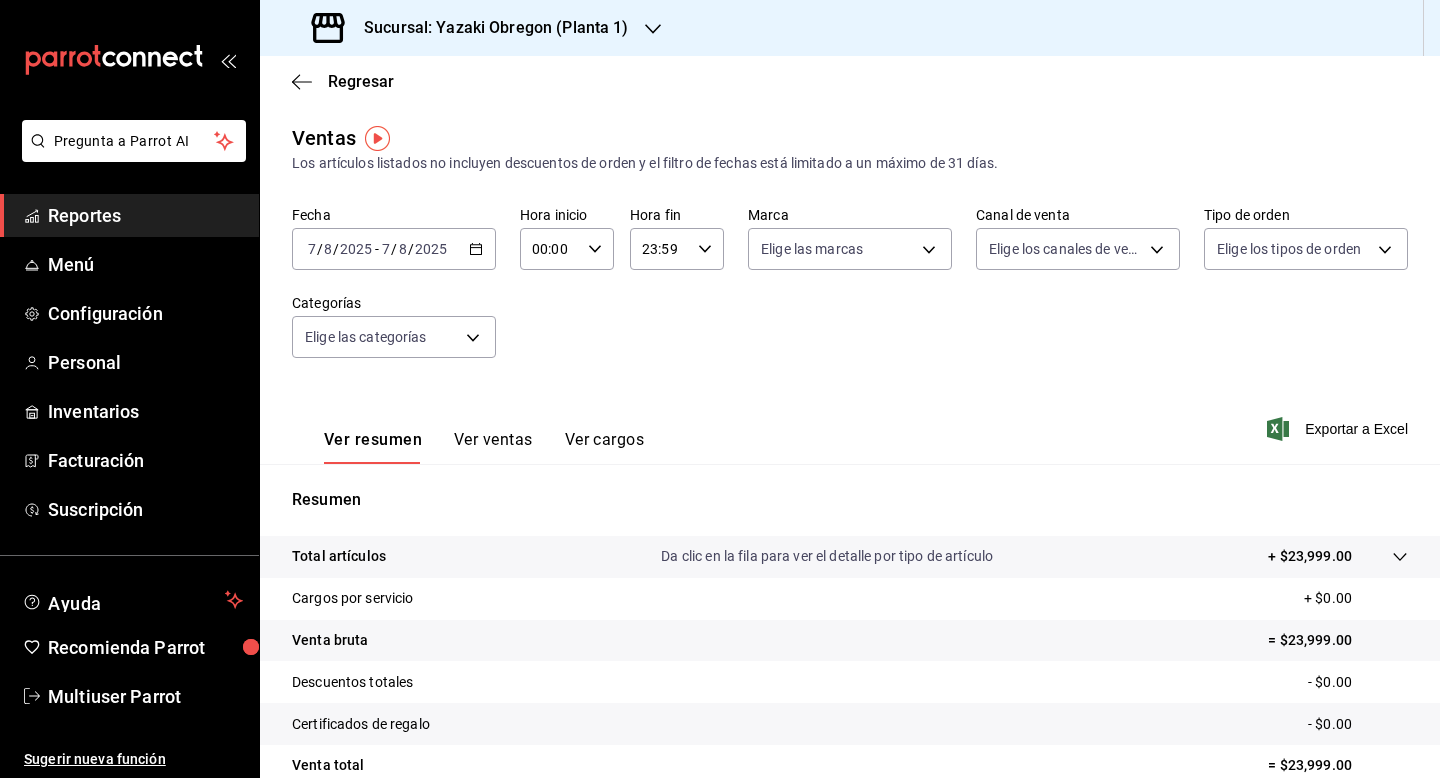 click 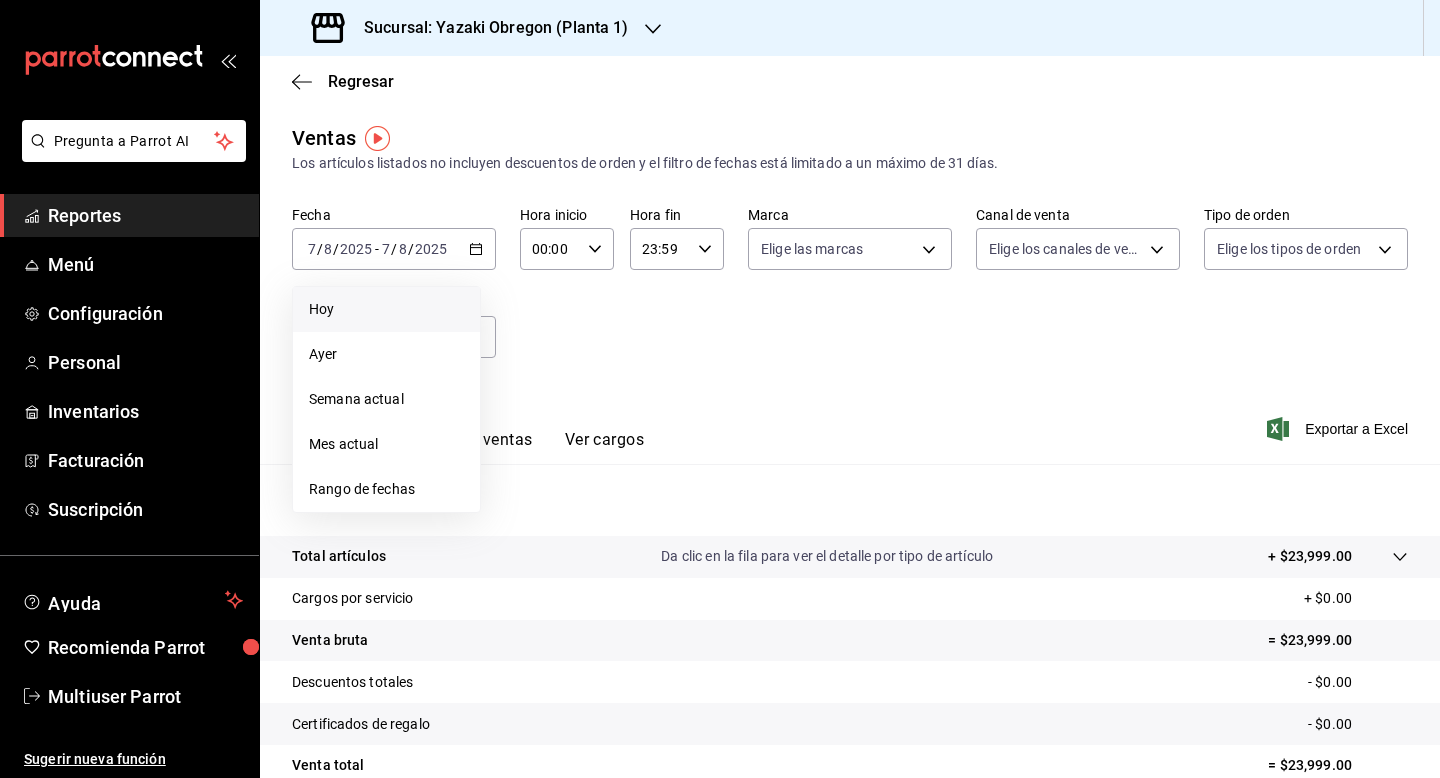 click on "Hoy" at bounding box center [386, 309] 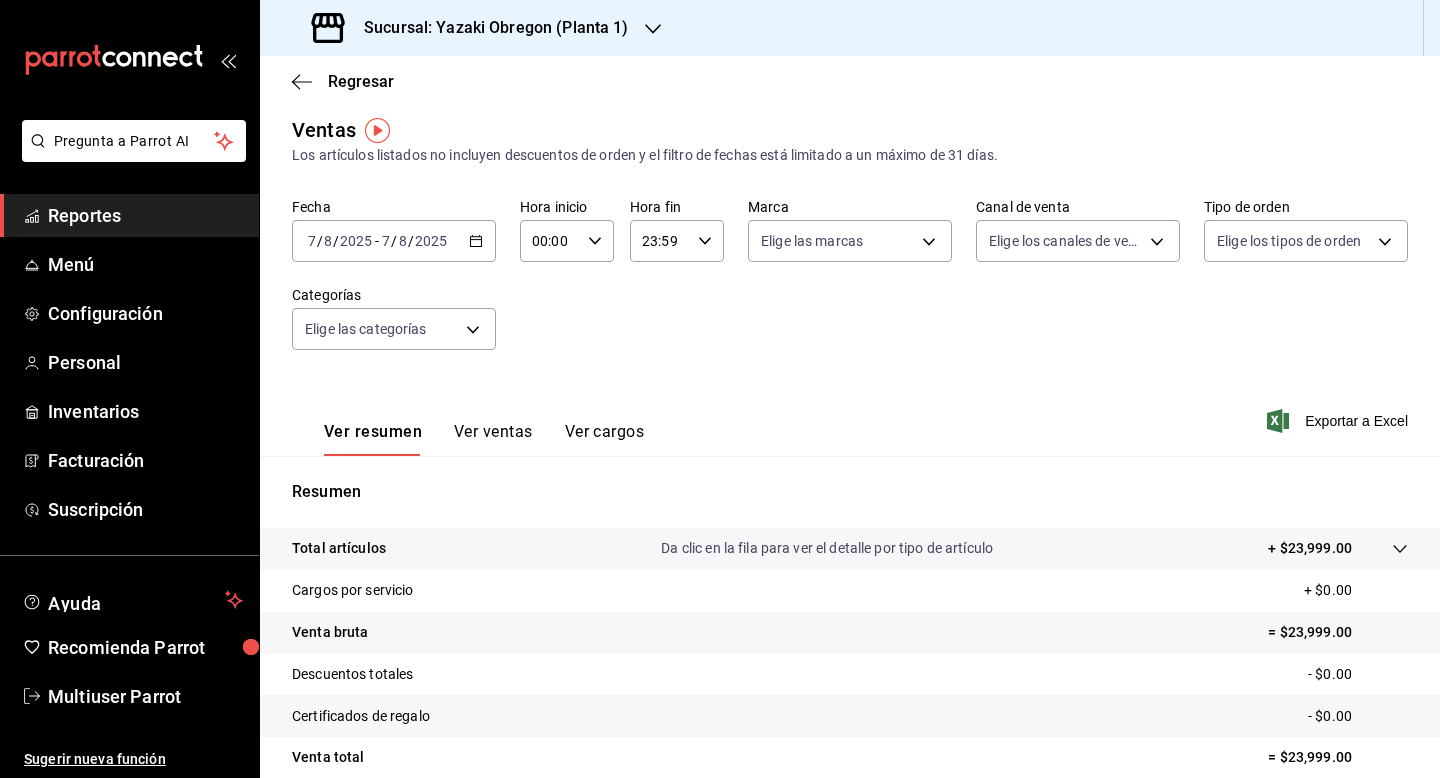 scroll, scrollTop: 0, scrollLeft: 0, axis: both 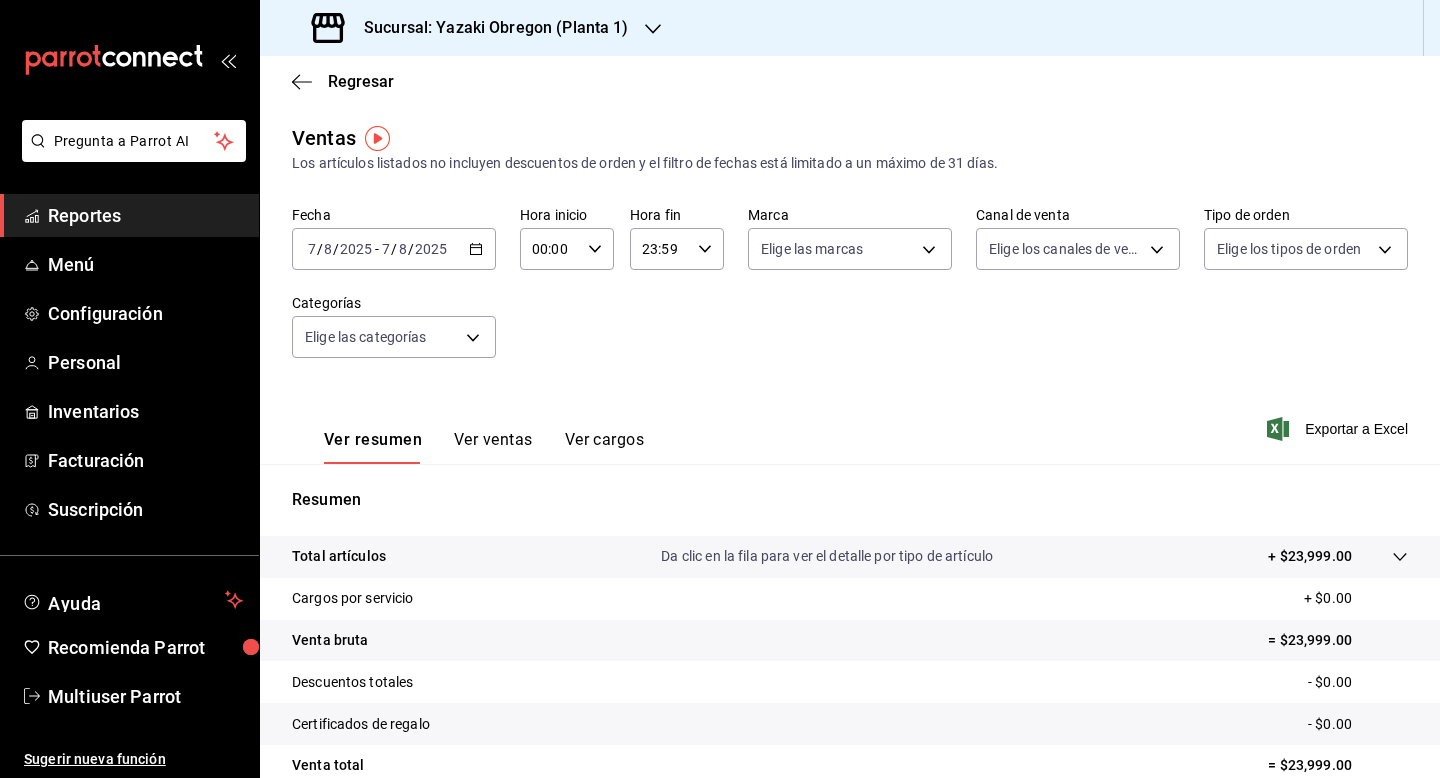 click 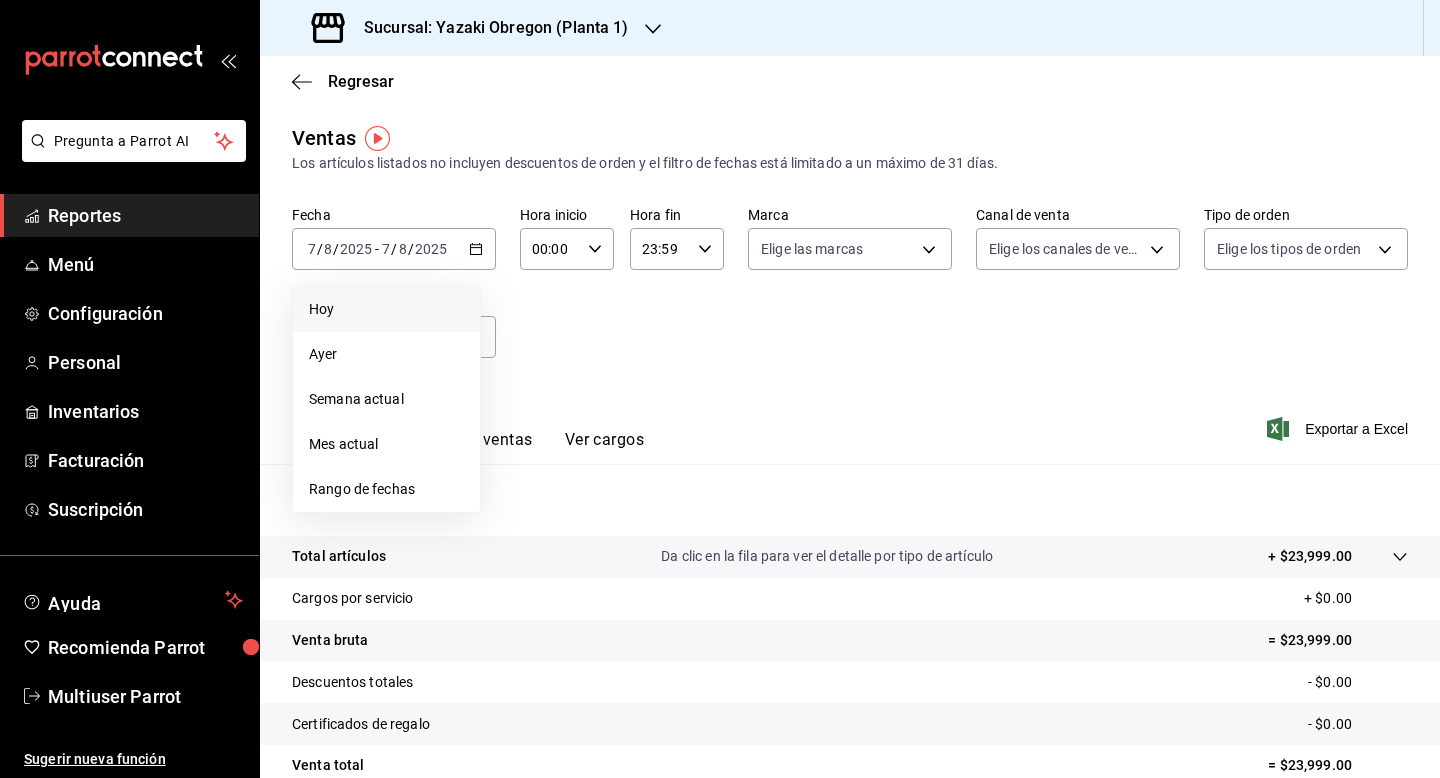 click on "Hoy" at bounding box center [386, 309] 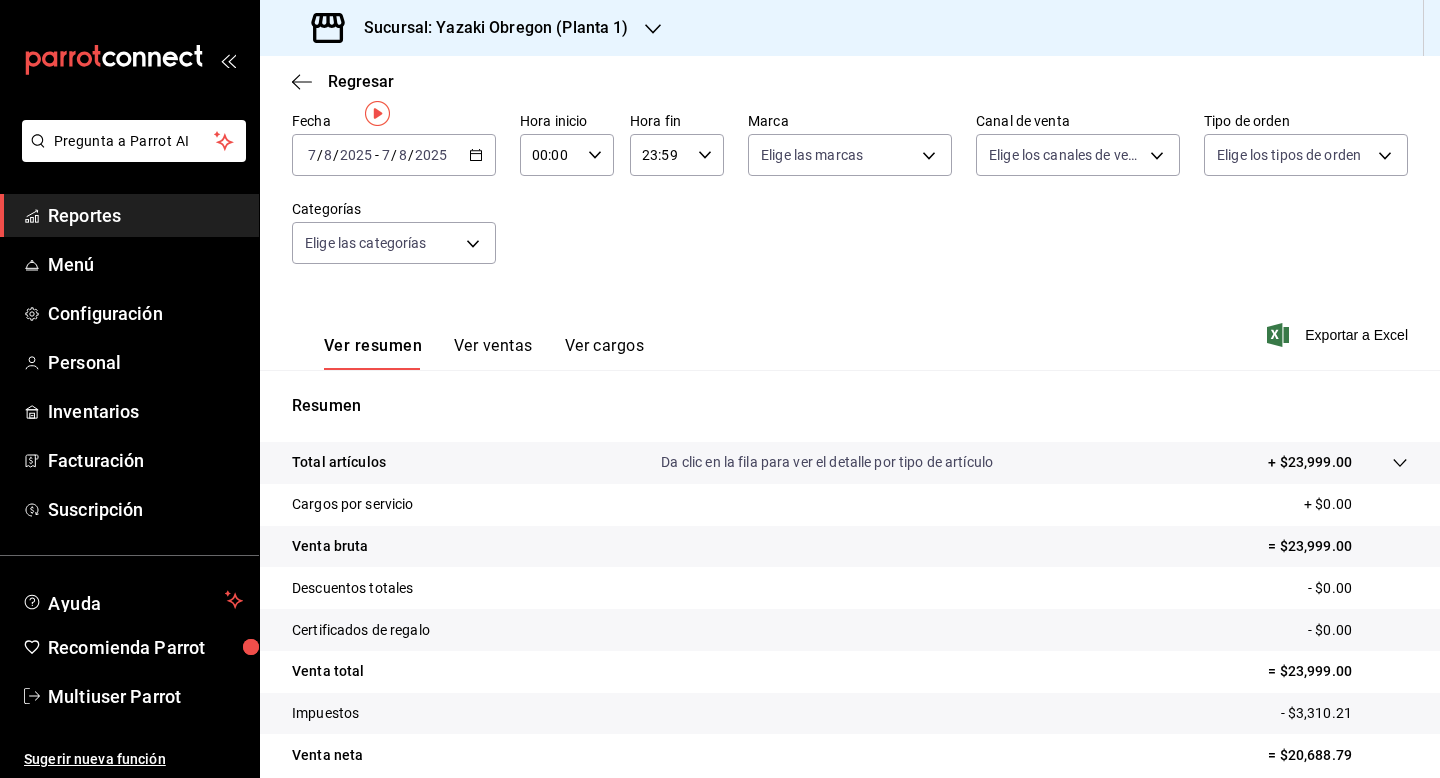 scroll, scrollTop: 0, scrollLeft: 0, axis: both 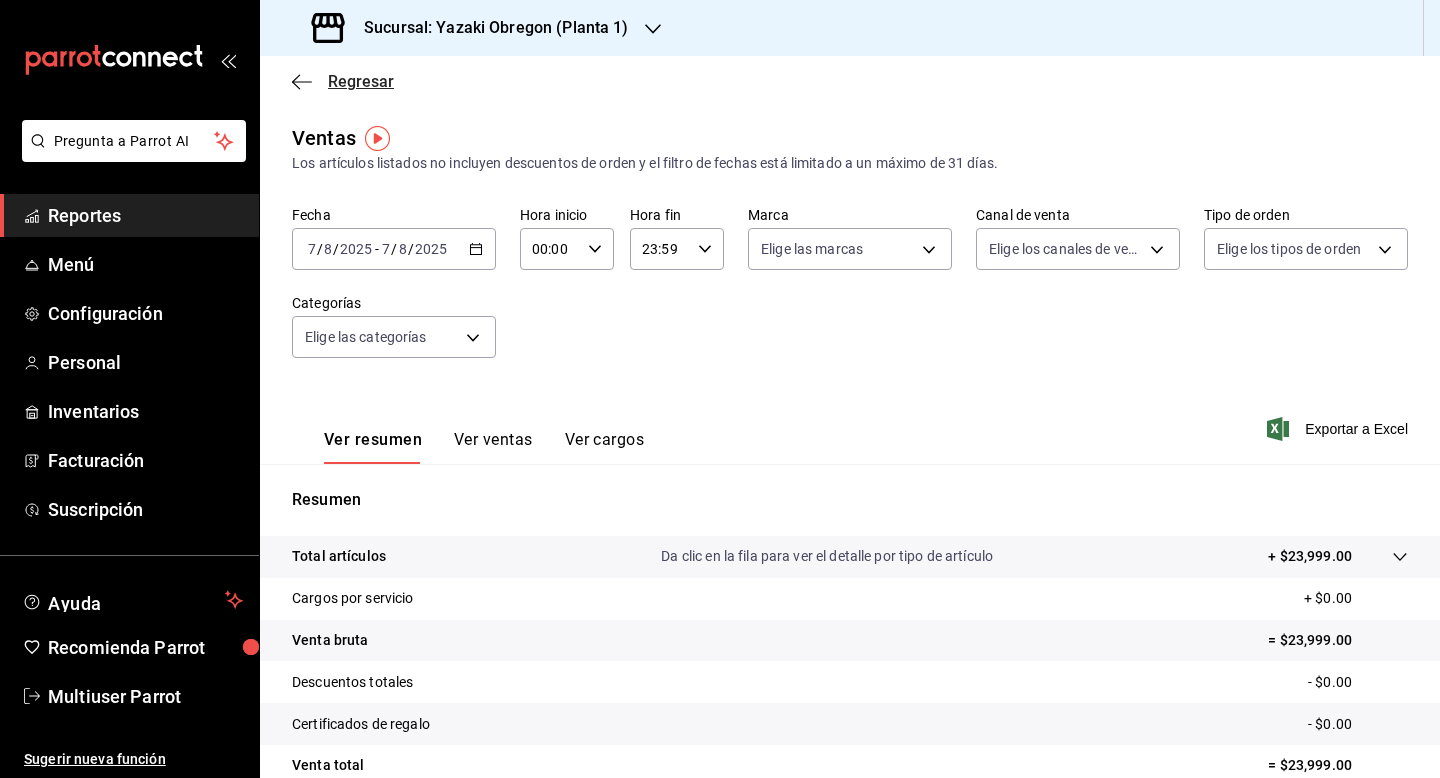 click on "Regresar" at bounding box center [361, 81] 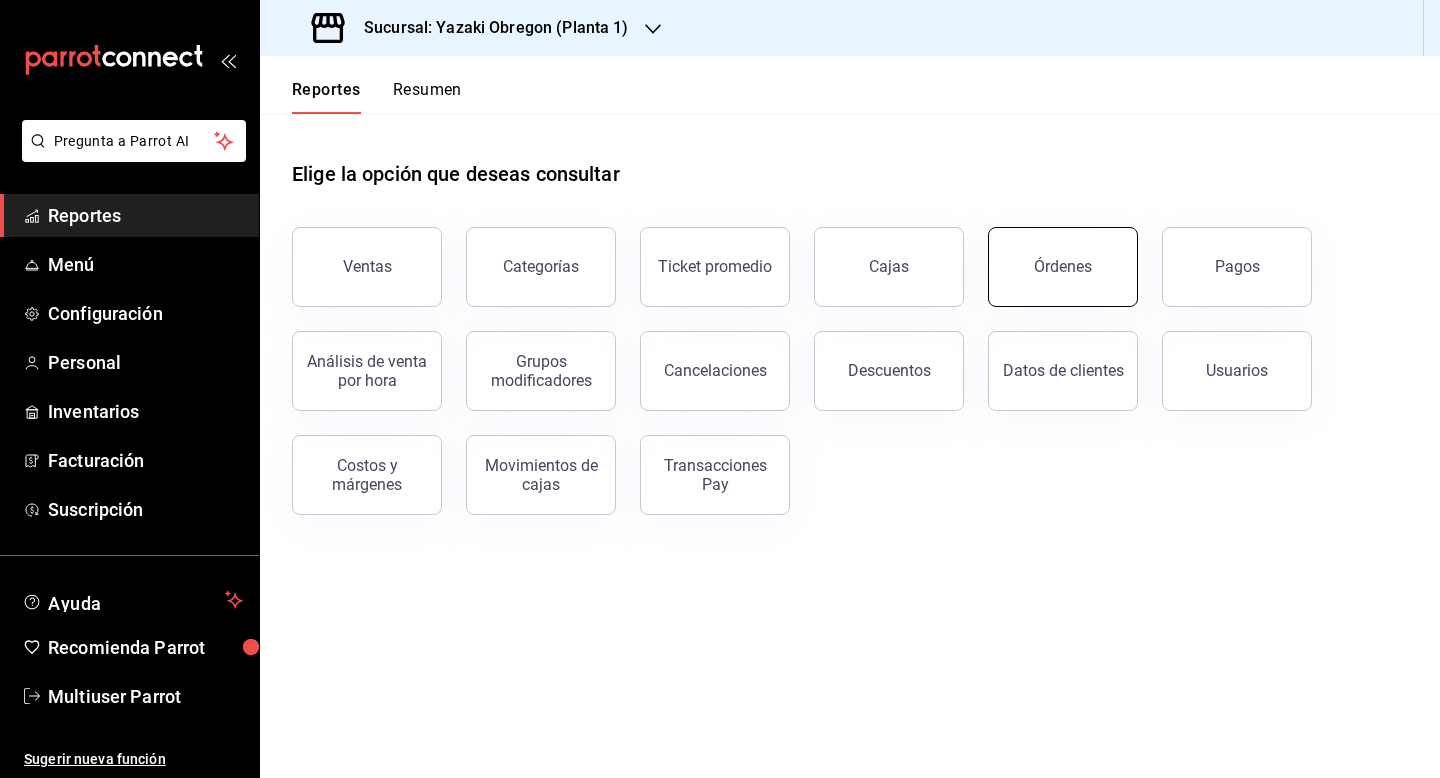 click on "Órdenes" at bounding box center [1063, 267] 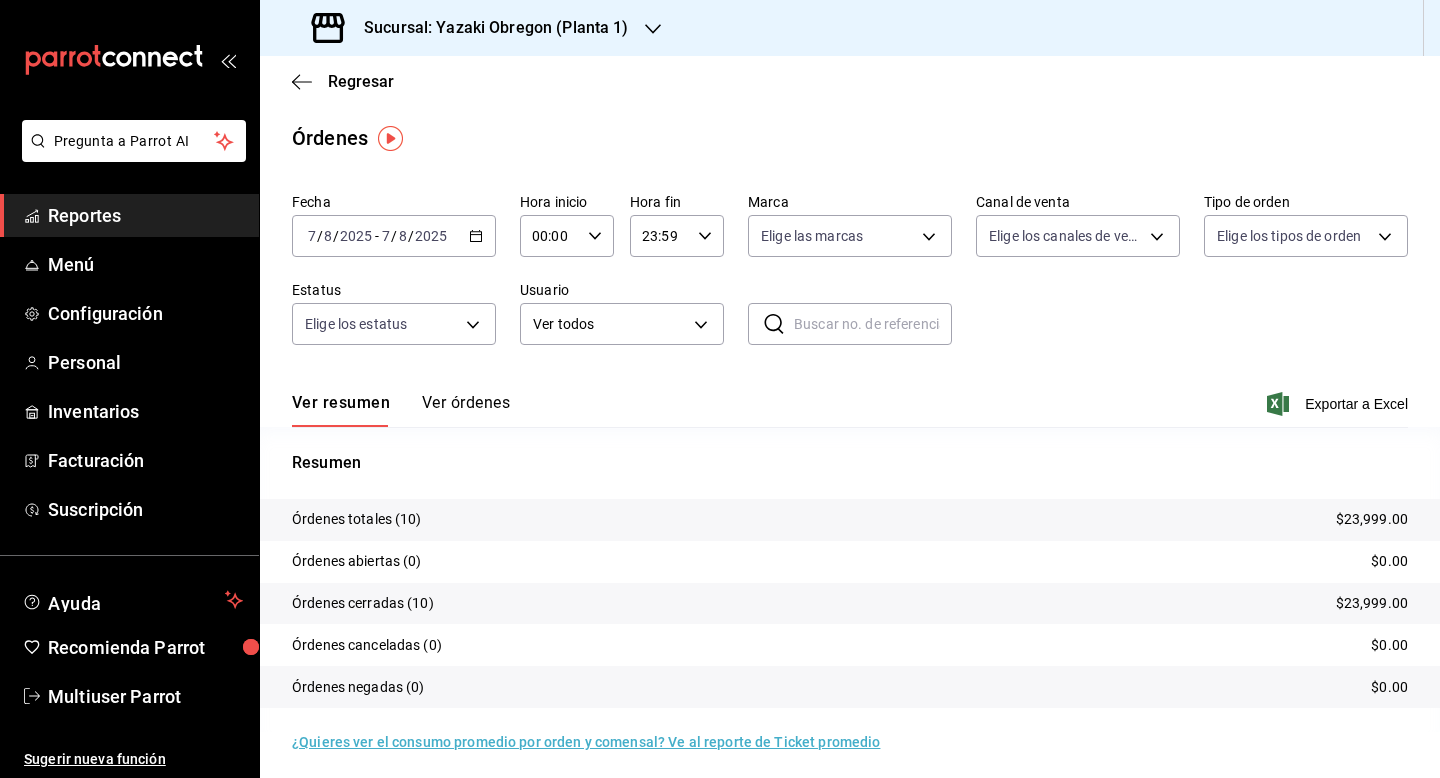 click on "2025-08-07 7 / 8 / 2025 - 2025-08-07 7 / 8 / 2025" at bounding box center (394, 236) 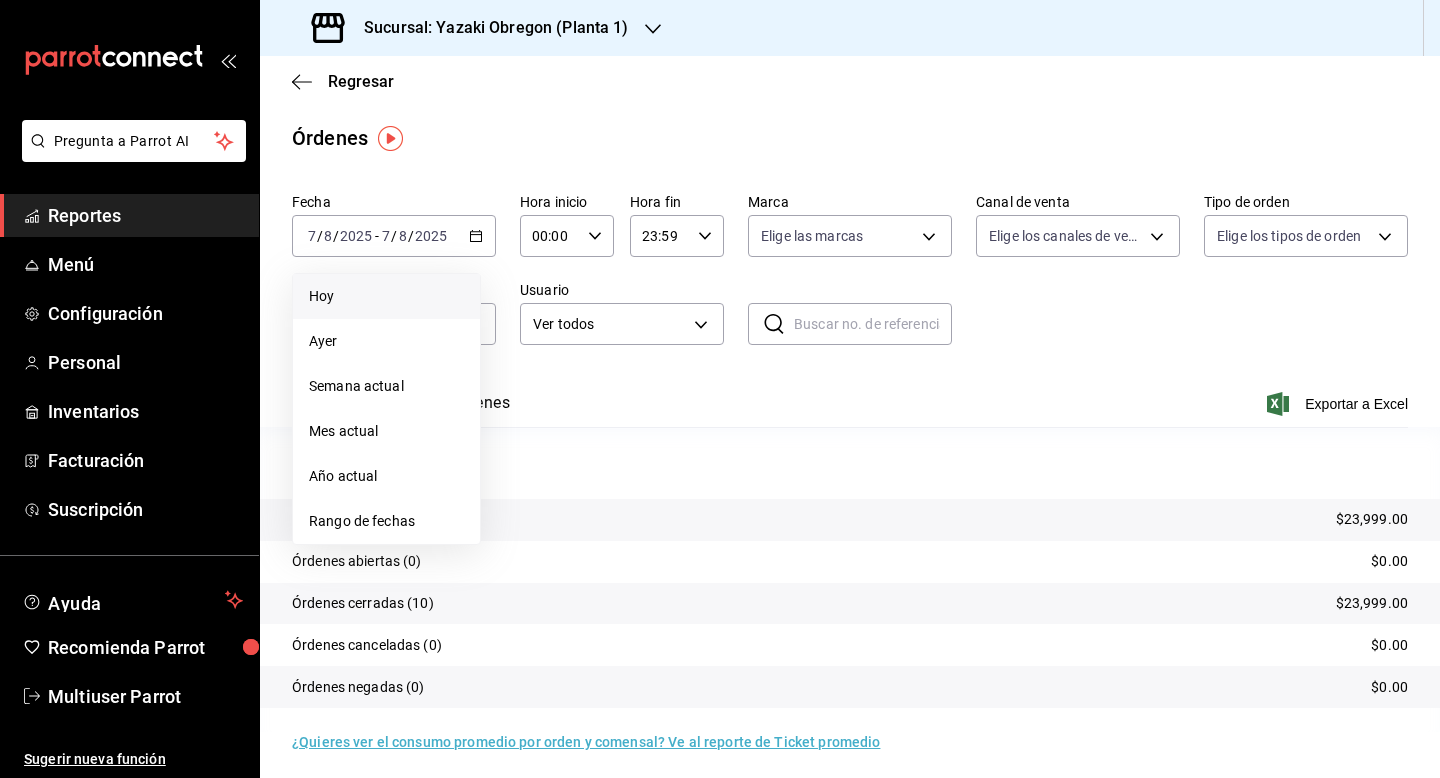 click on "Hoy" at bounding box center (386, 296) 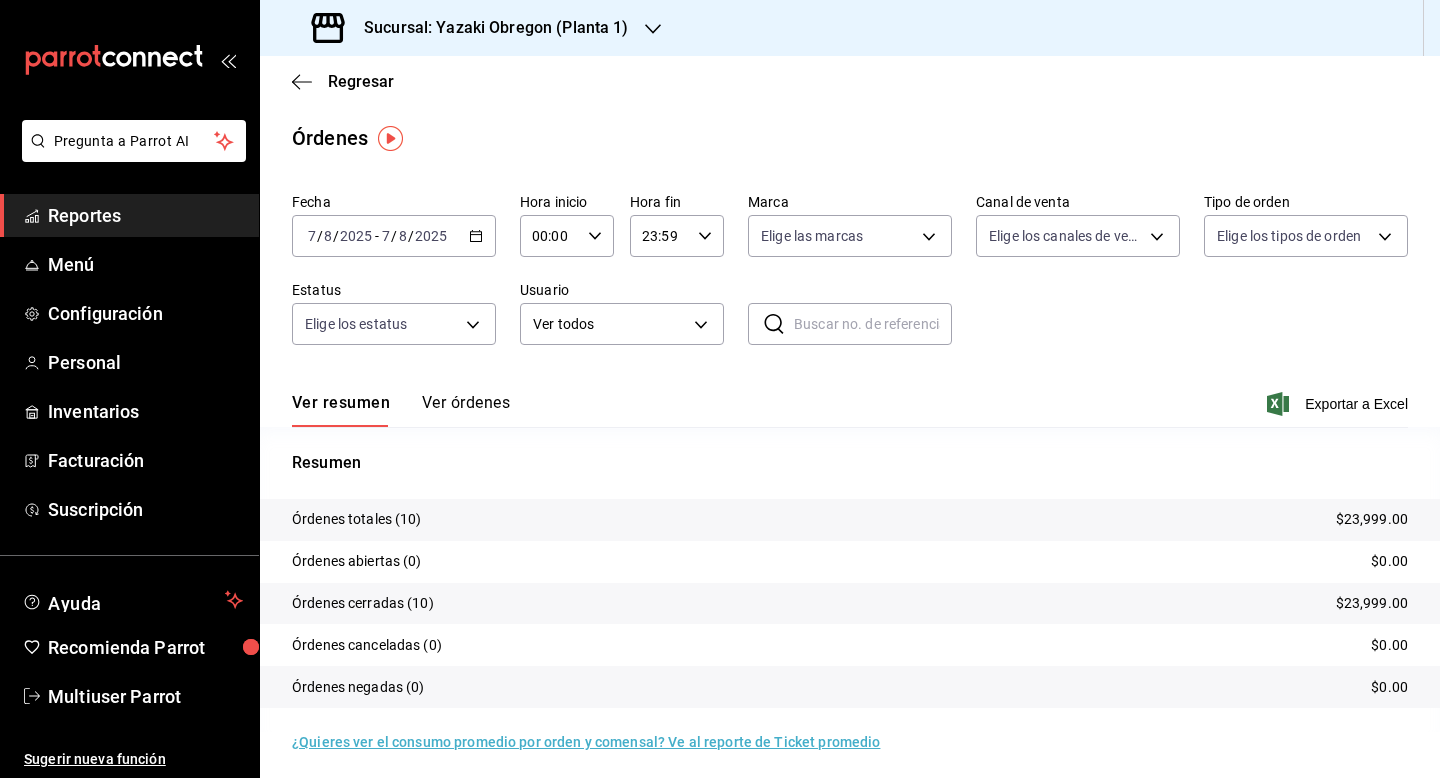 click on "Ver órdenes" at bounding box center (466, 410) 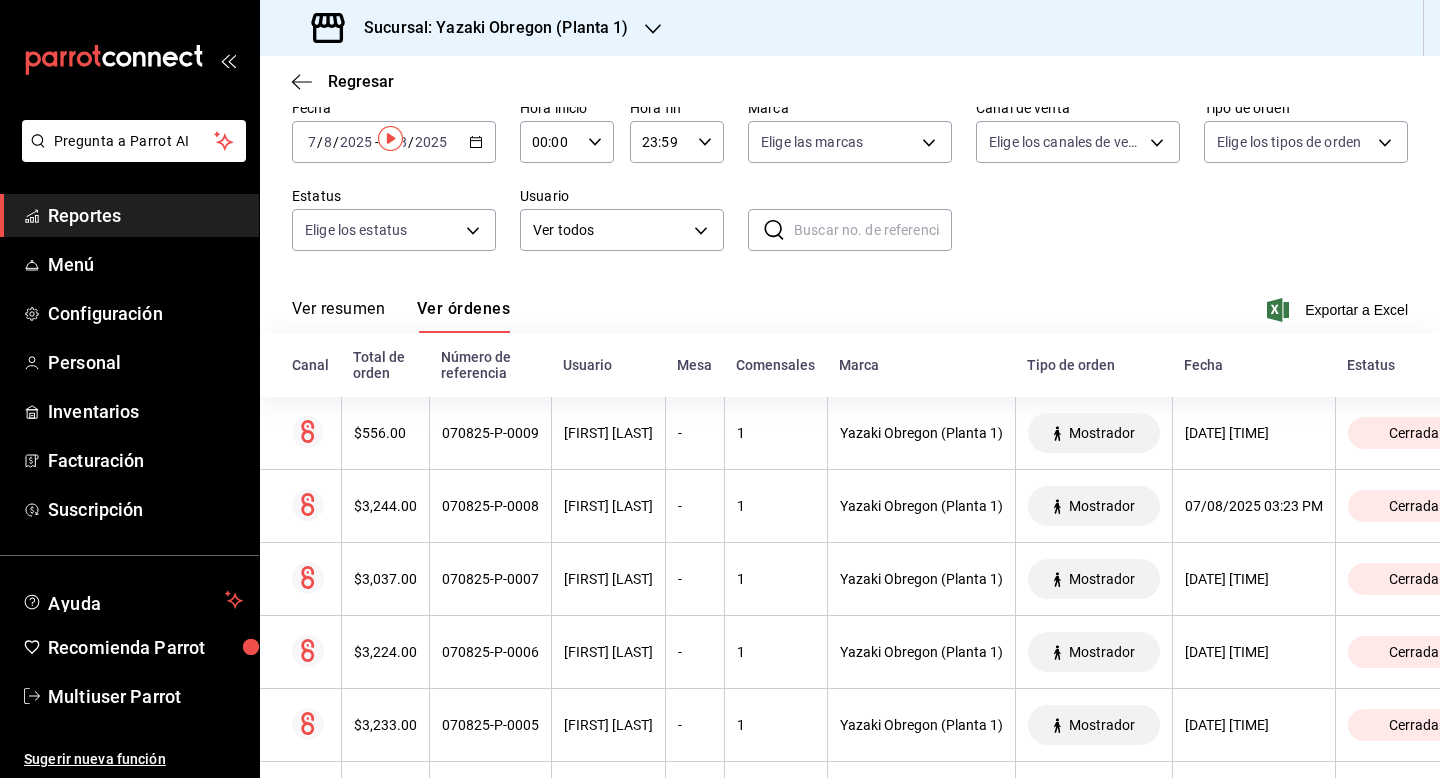 scroll, scrollTop: 0, scrollLeft: 0, axis: both 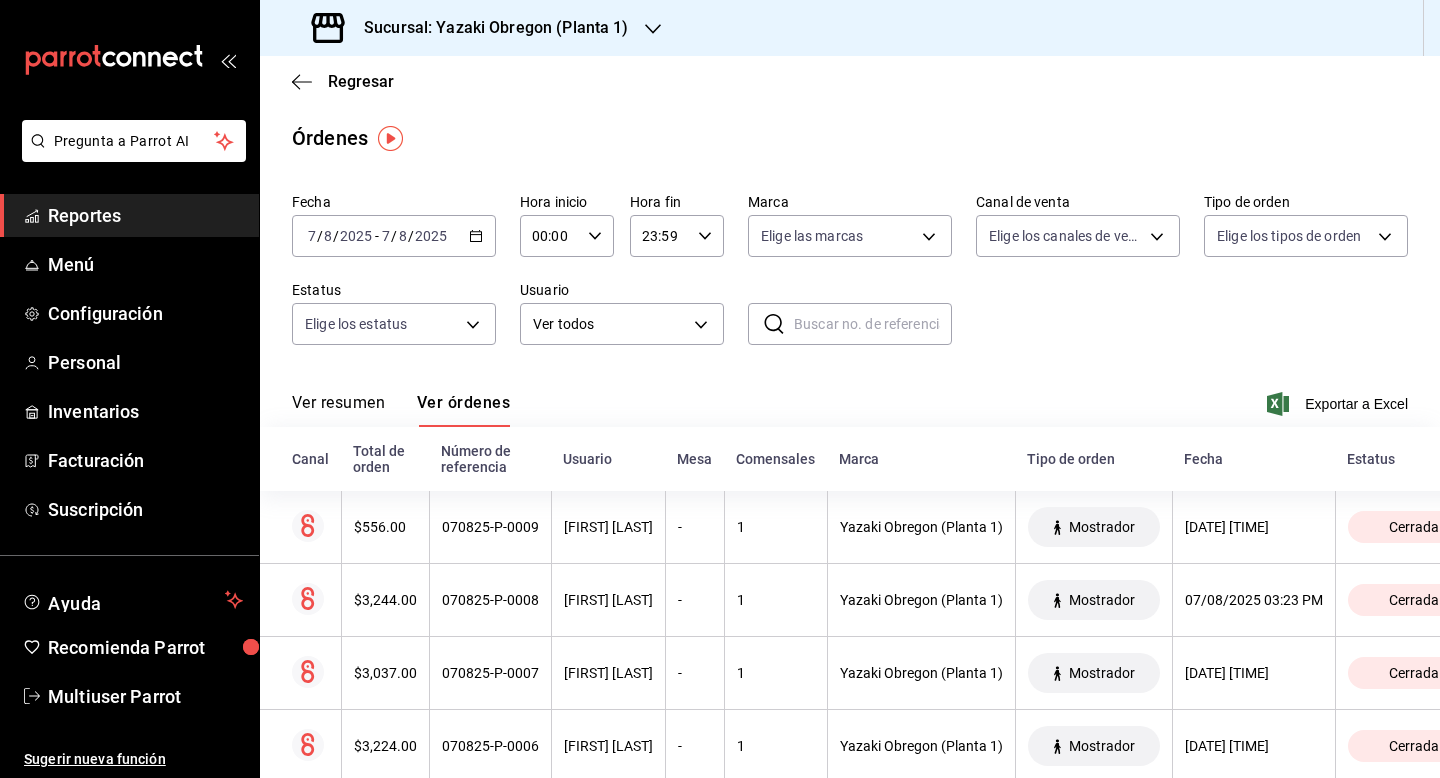 click 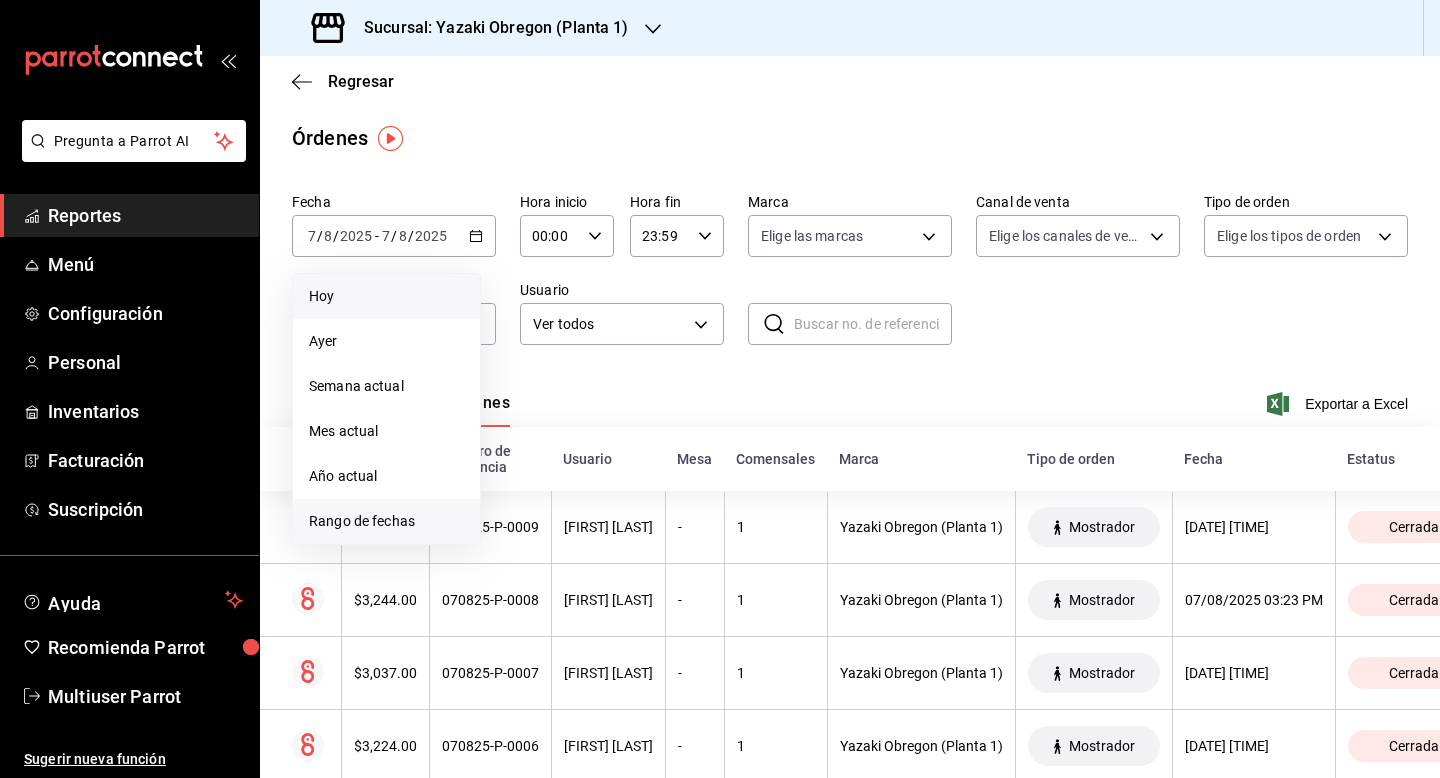 click on "Rango de fechas" at bounding box center (386, 521) 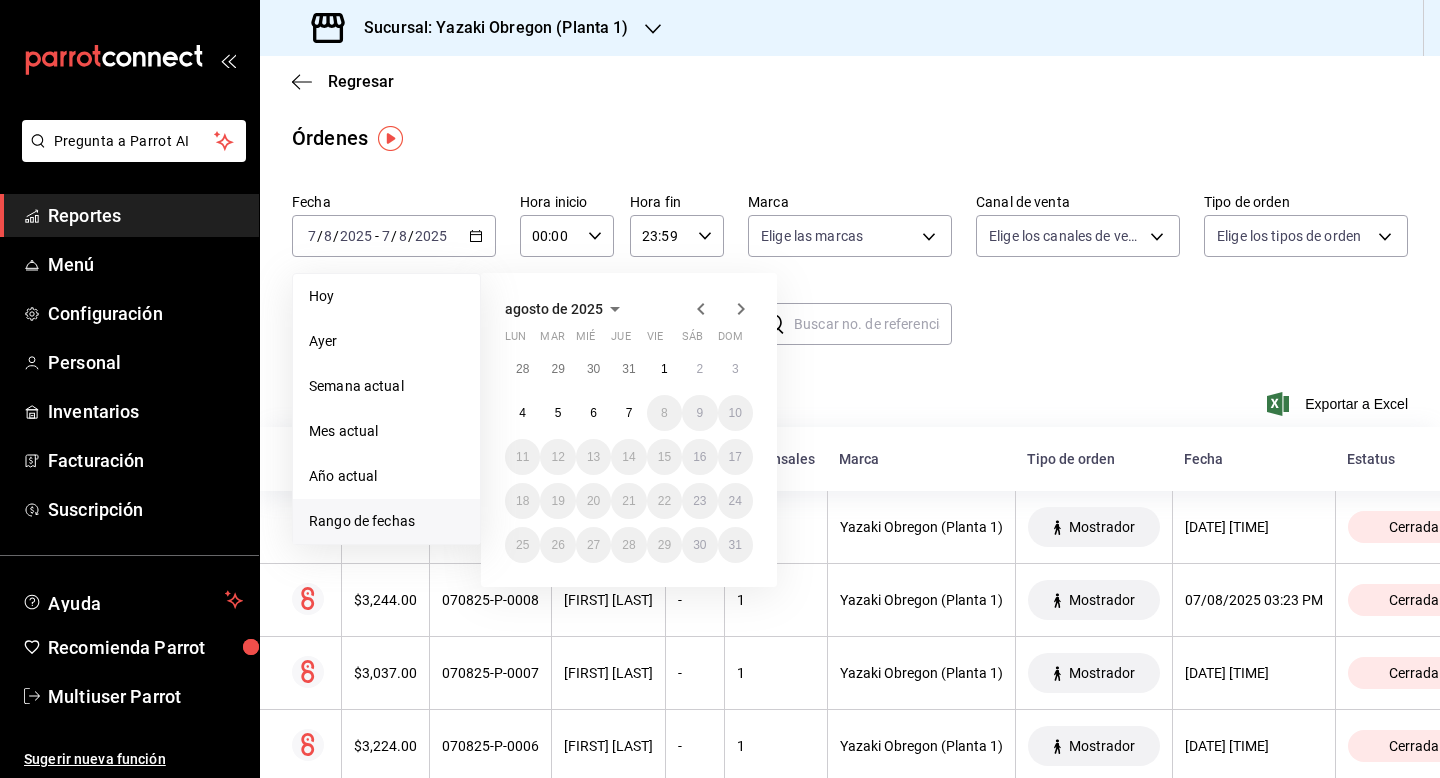 click 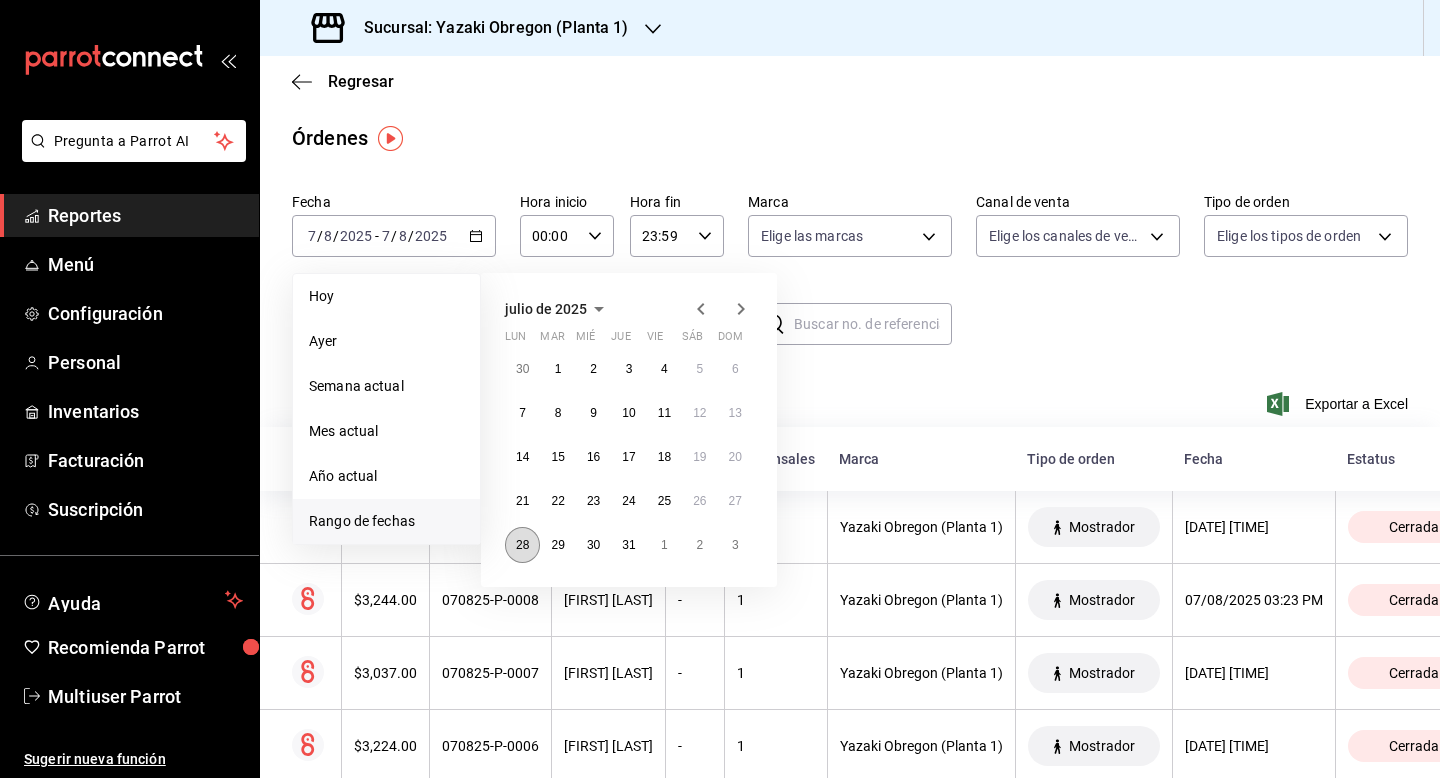 click on "28" at bounding box center [522, 545] 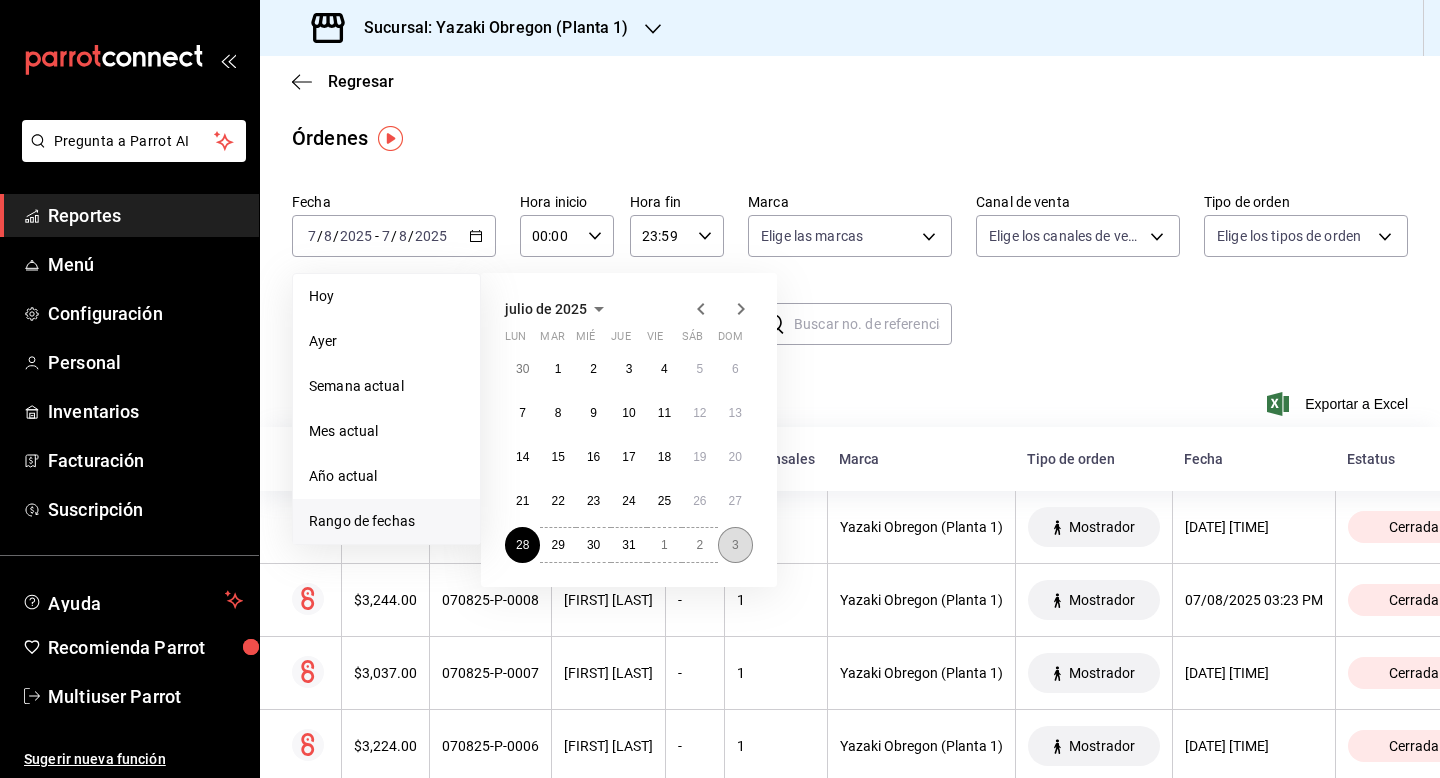 click on "3" at bounding box center [735, 545] 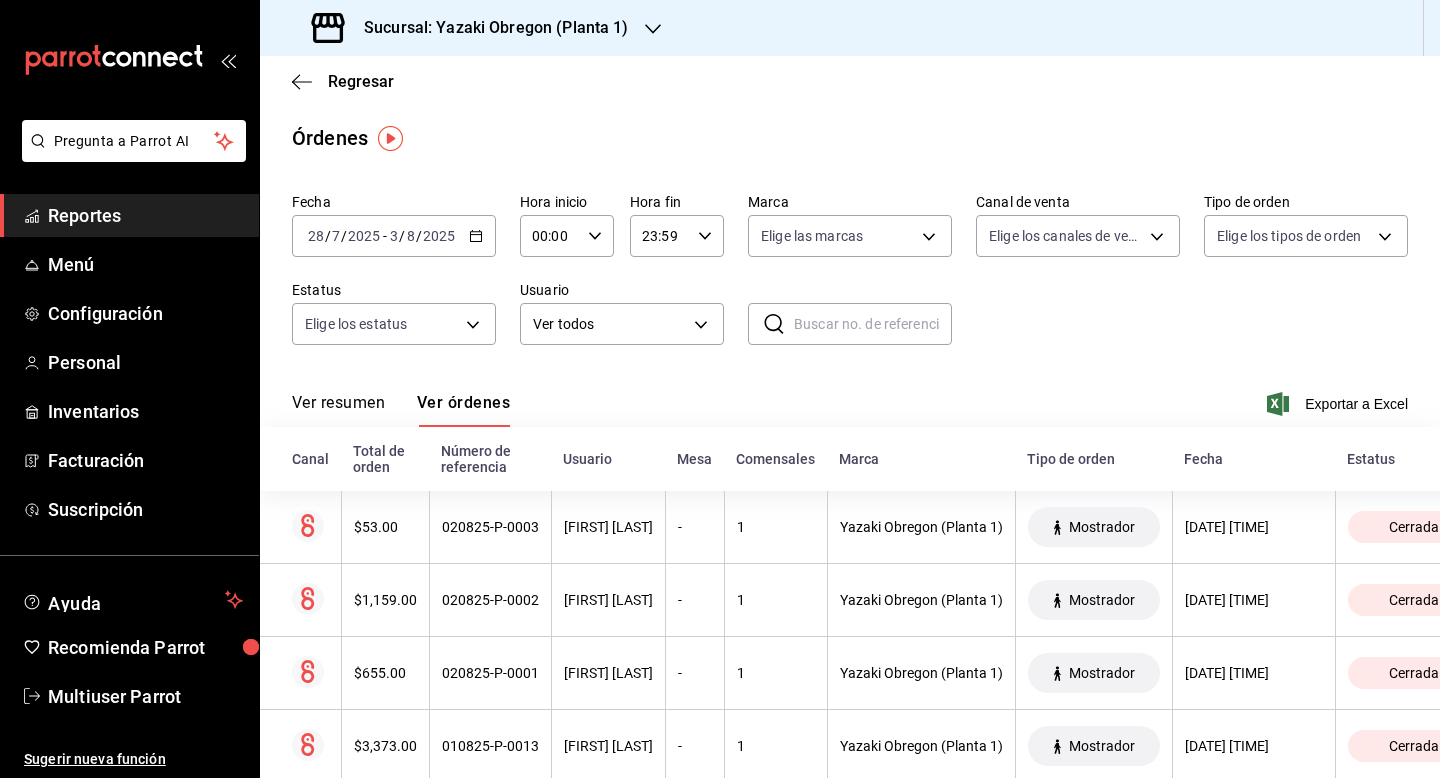 click on "Regresar" at bounding box center (850, 81) 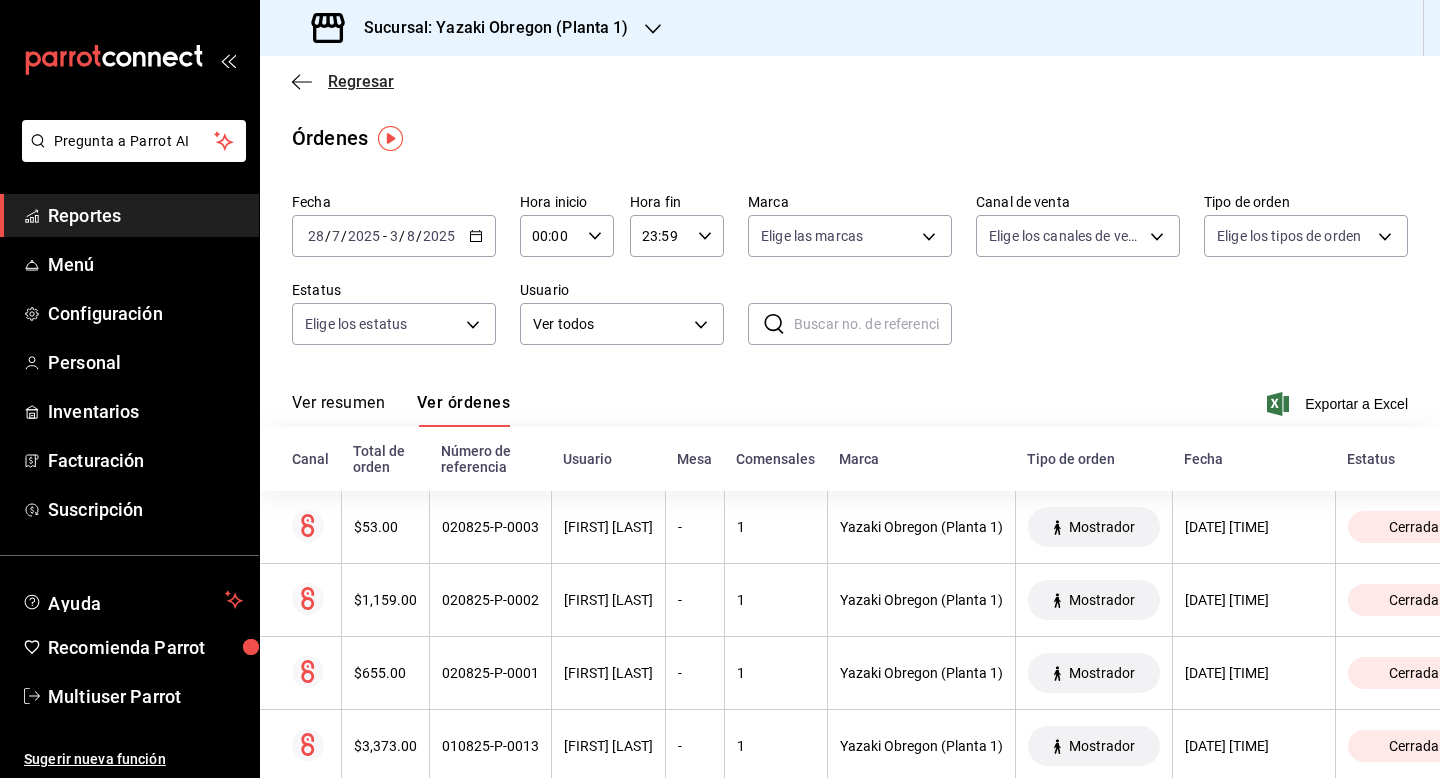 click on "Regresar" at bounding box center (361, 81) 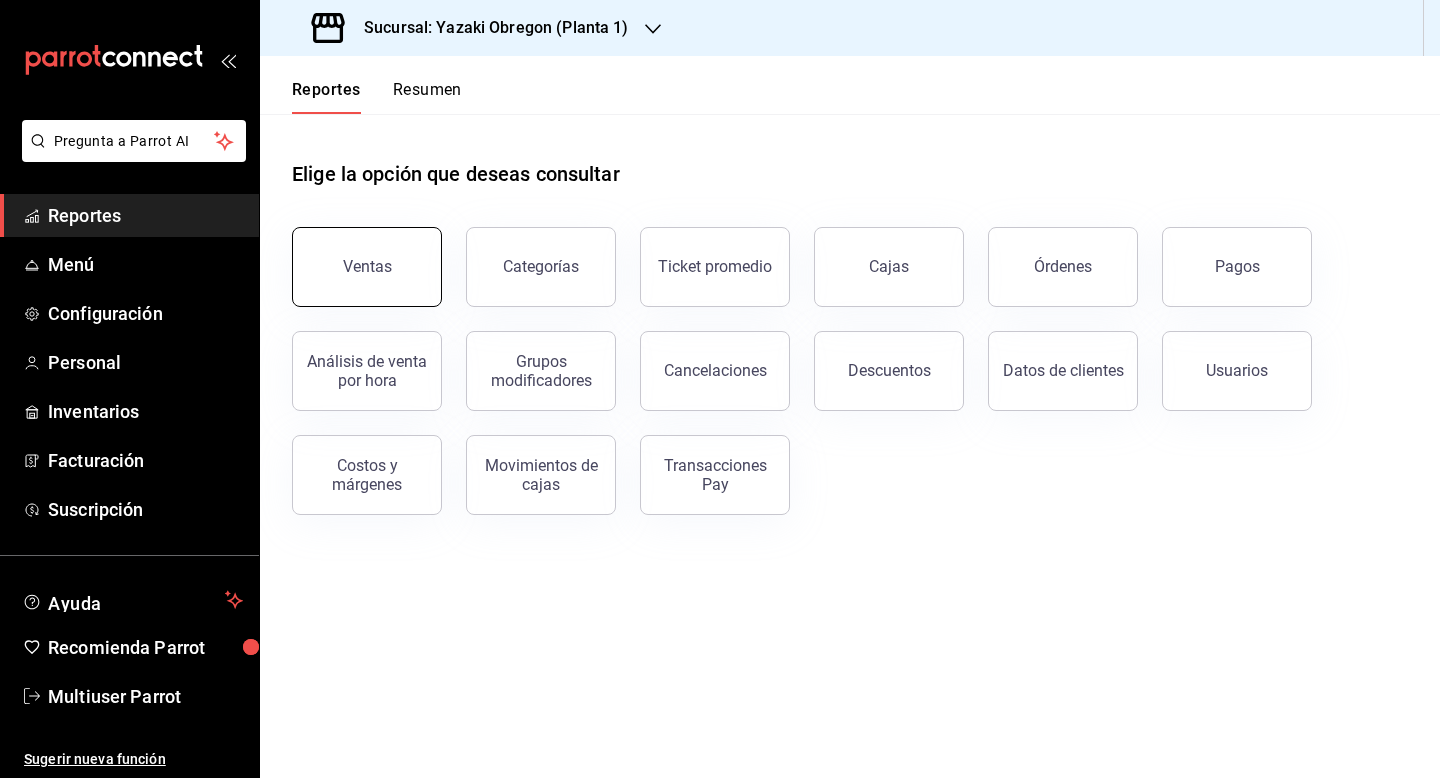click on "Ventas" at bounding box center [367, 267] 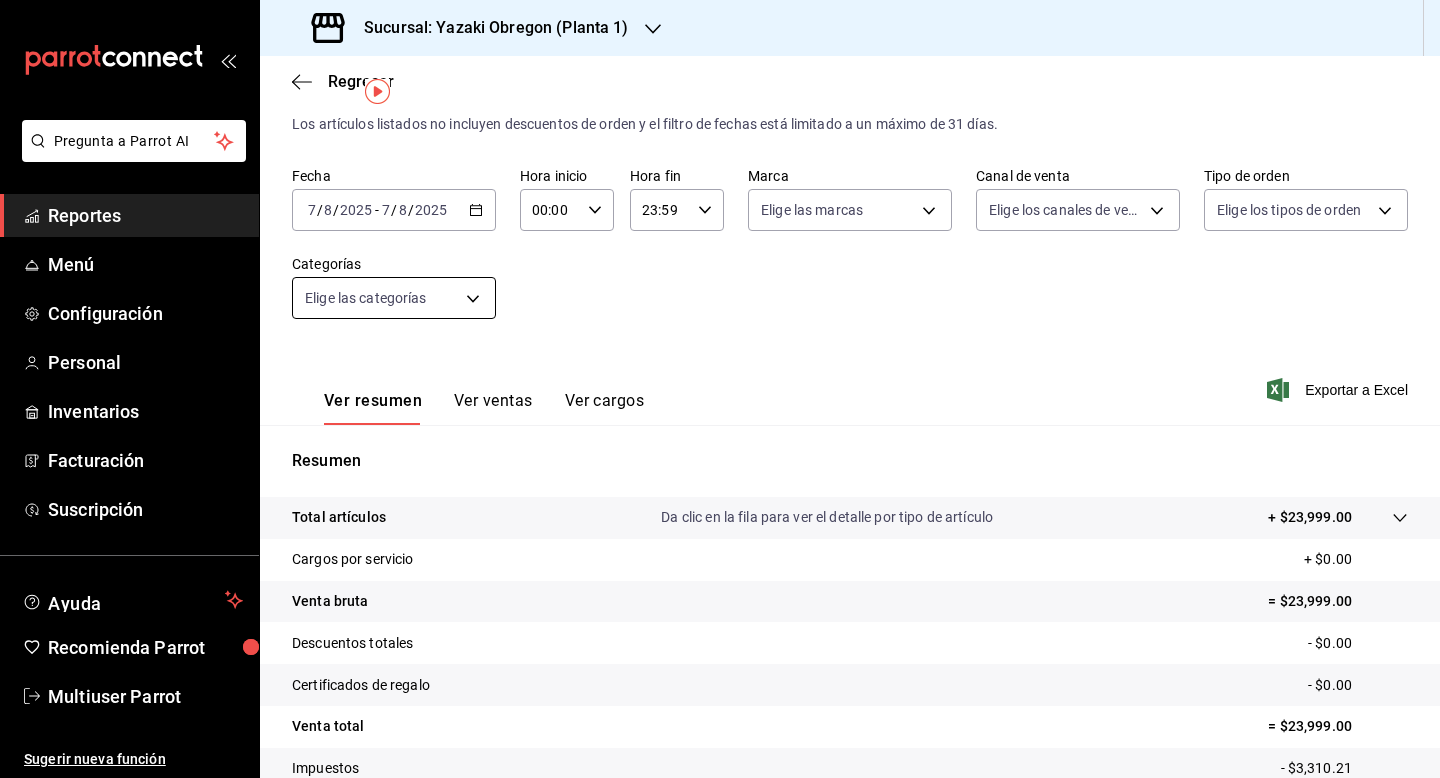 scroll, scrollTop: 48, scrollLeft: 0, axis: vertical 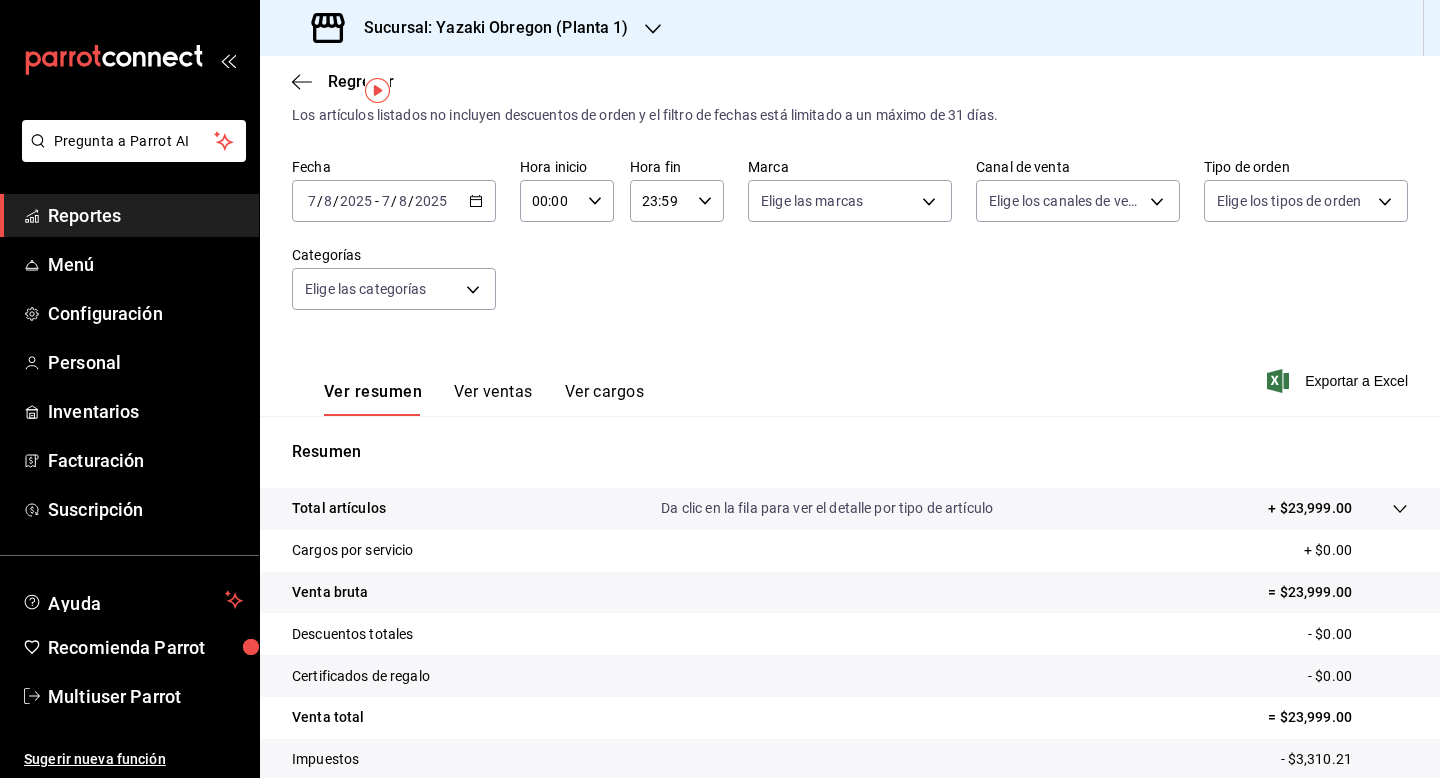 click on "2025-08-07 7 / 8 / 2025 - 2025-08-07 7 / 8 / 2025" at bounding box center [394, 201] 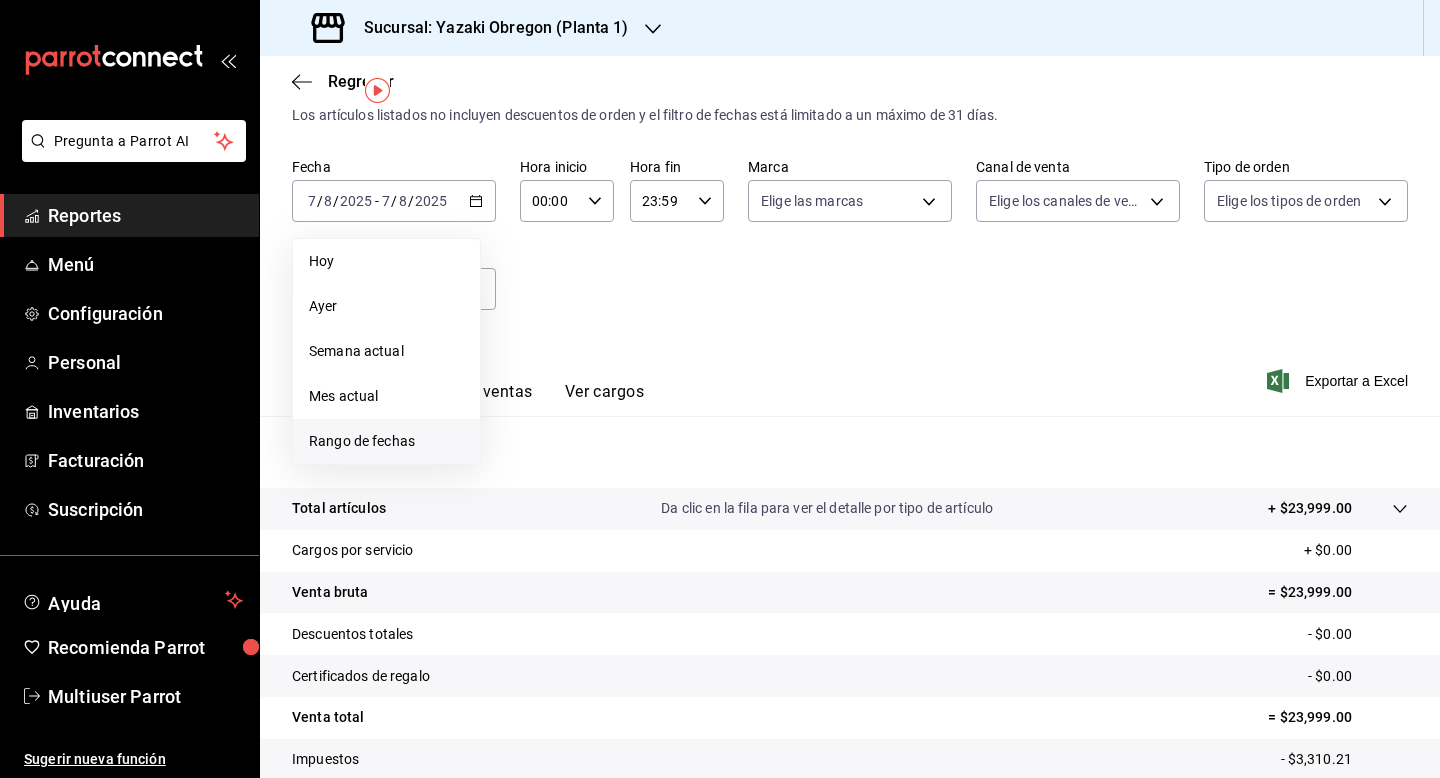 click on "Rango de fechas" at bounding box center (386, 441) 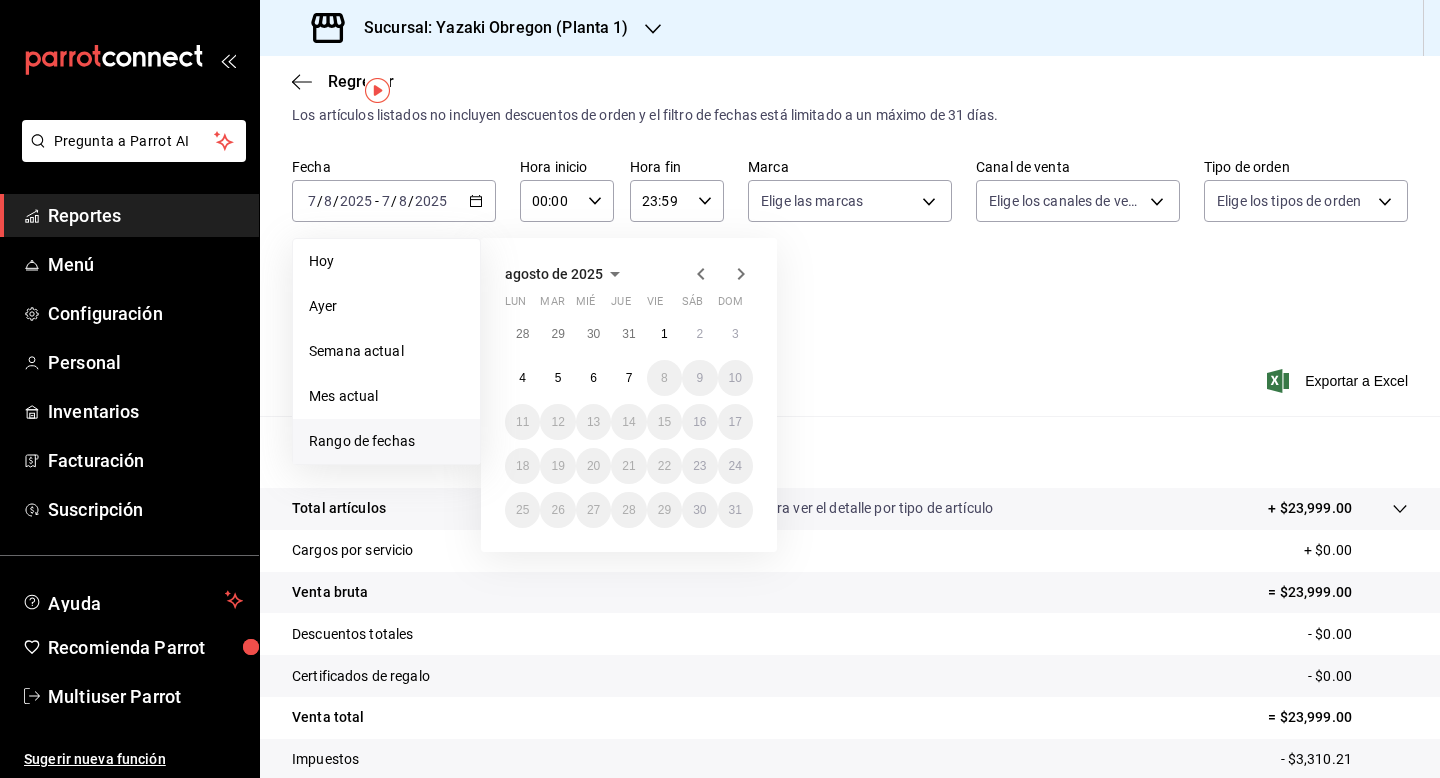 click 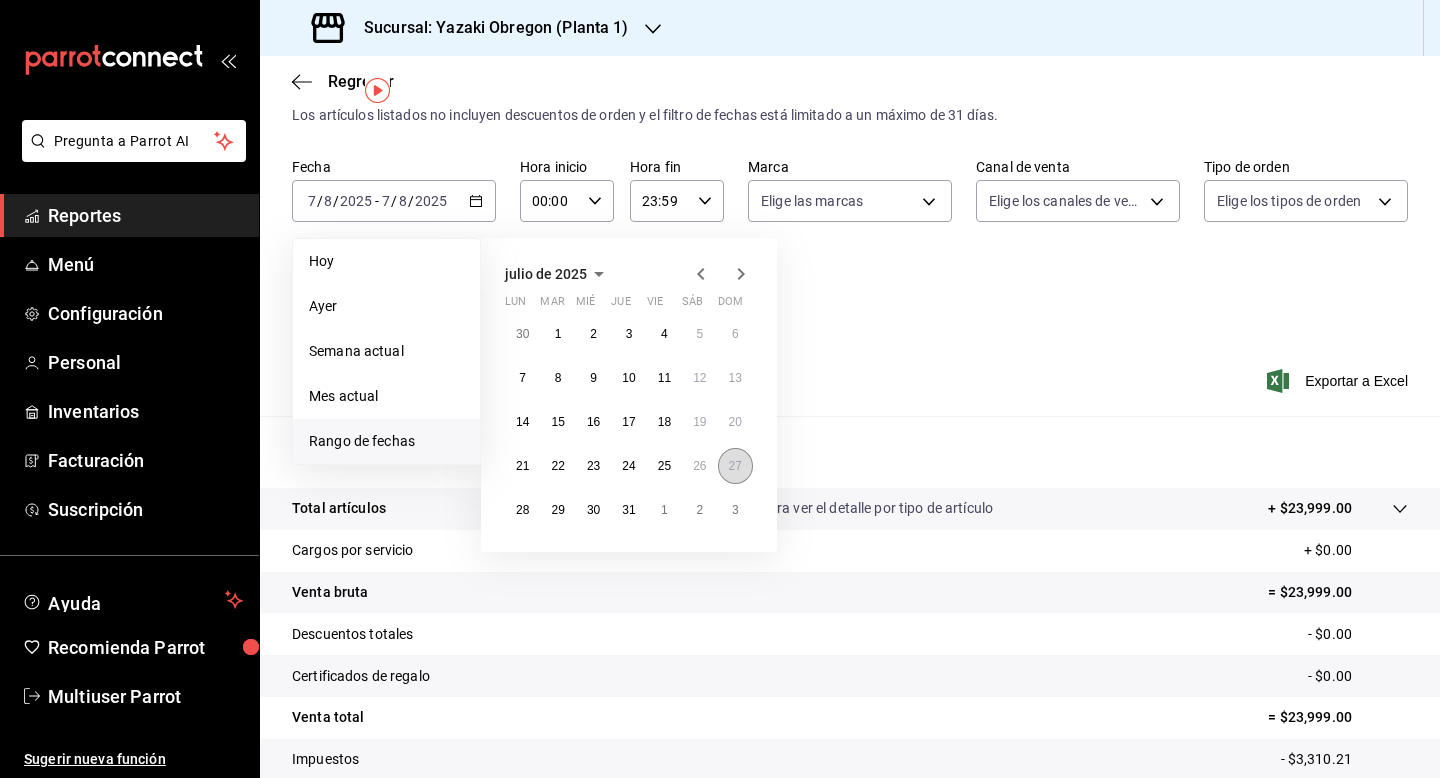 click on "27" at bounding box center [735, 466] 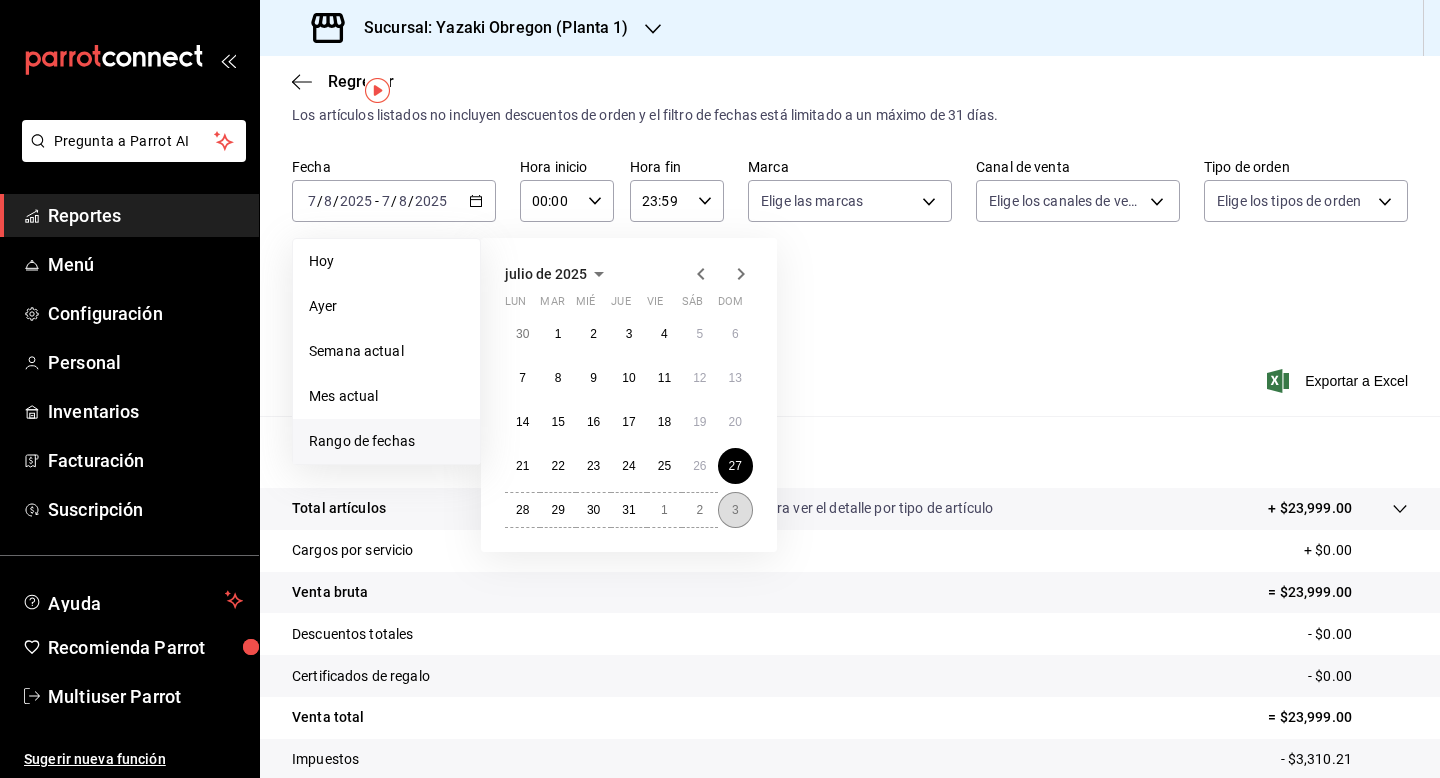 click on "3" at bounding box center [735, 510] 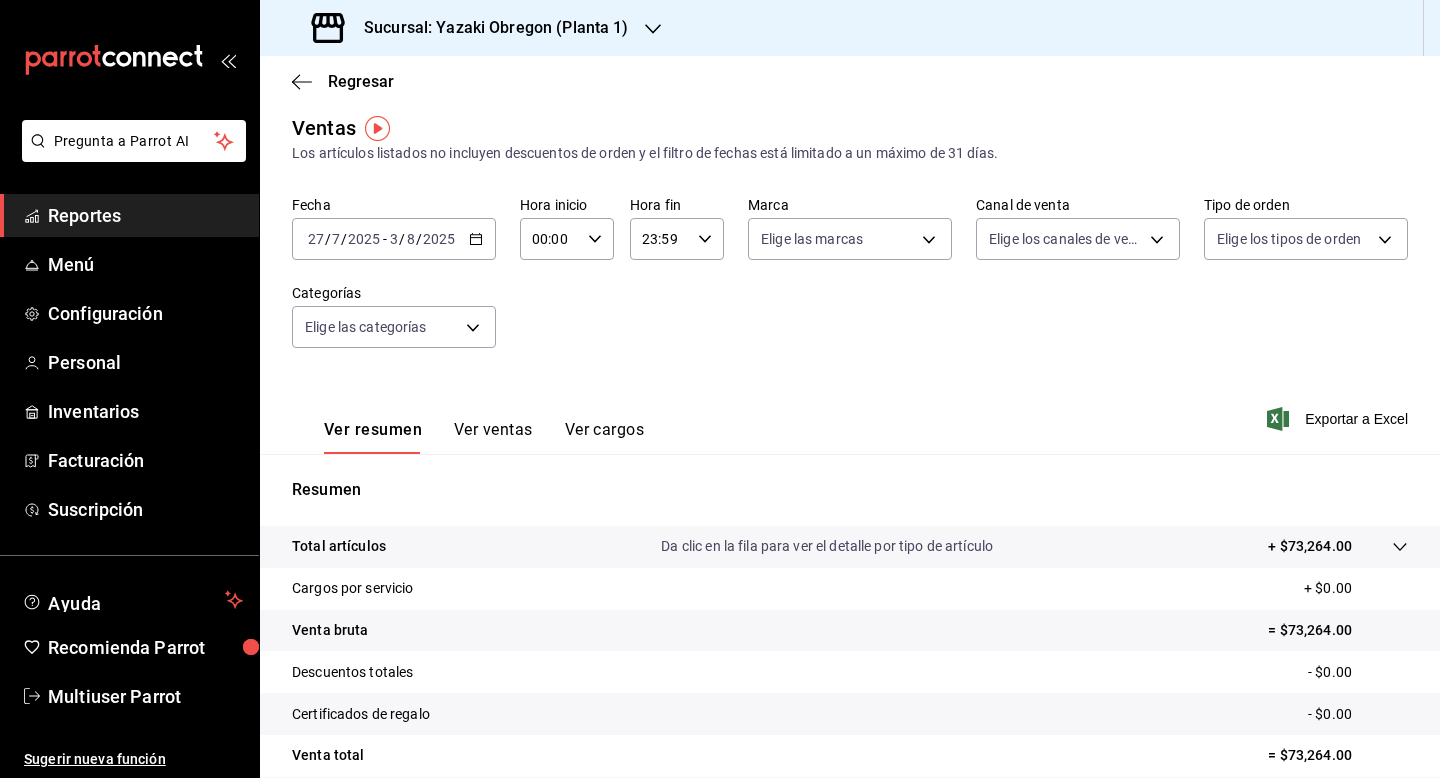 scroll, scrollTop: 0, scrollLeft: 0, axis: both 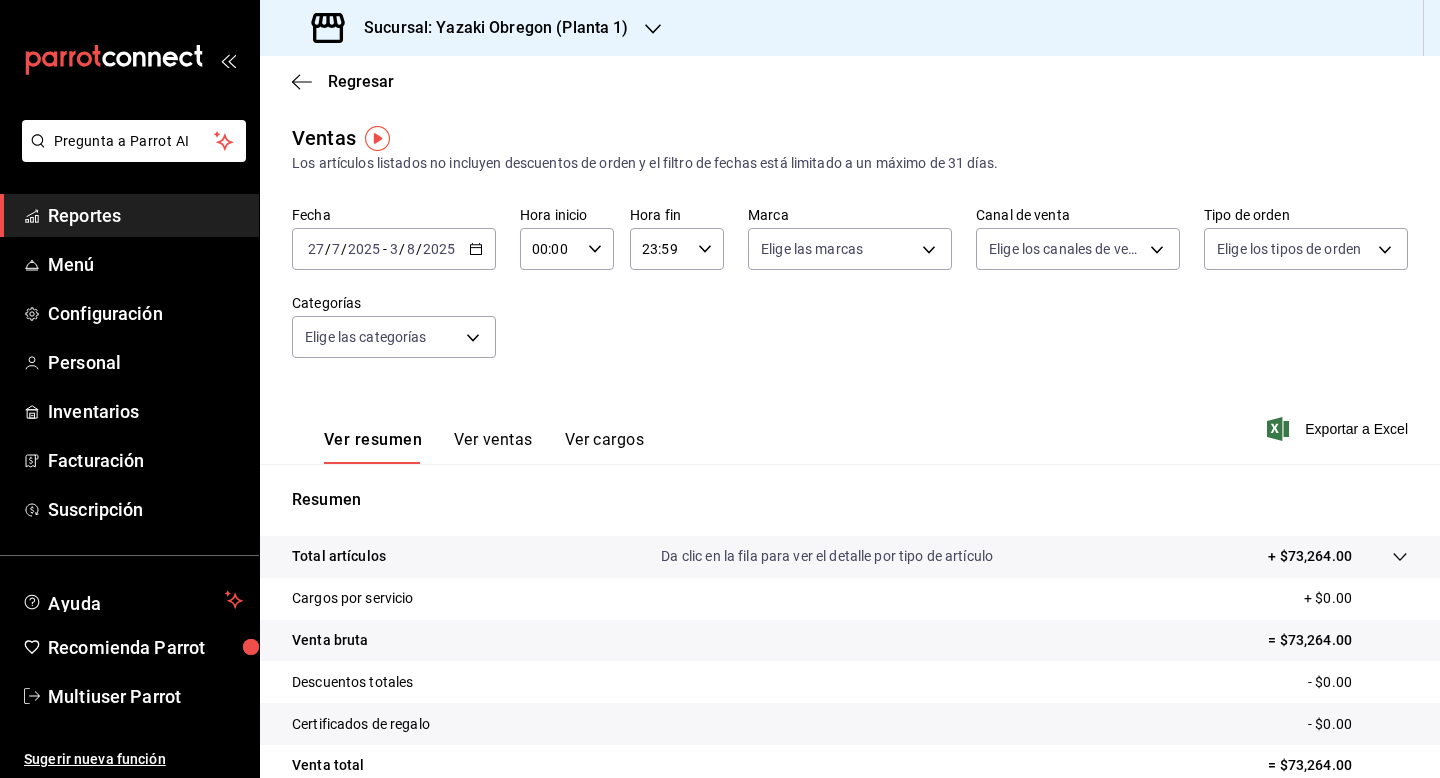click on "2025-07-27 27 / 7 / 2025 - 2025-08-03 3 / 8 / 2025" at bounding box center (394, 249) 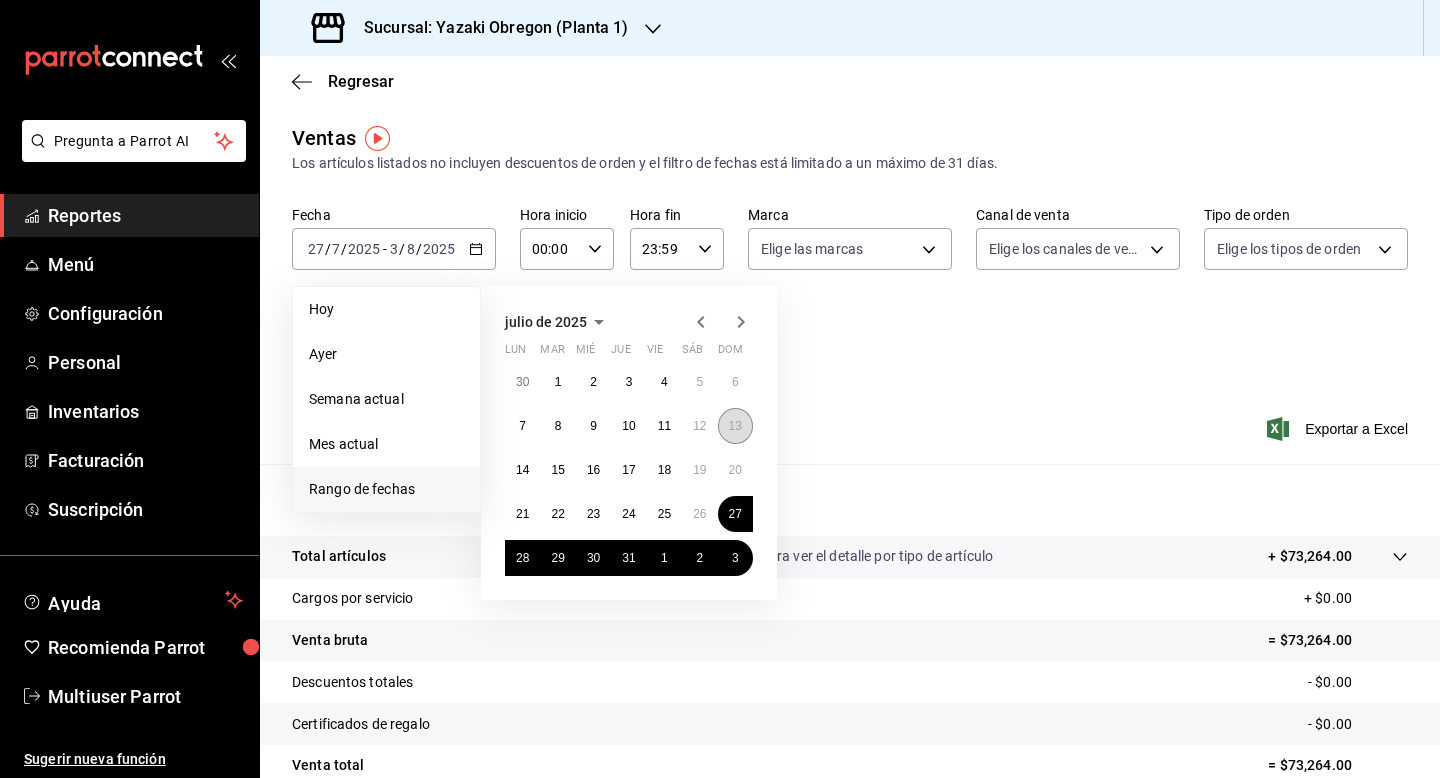click on "13" at bounding box center [735, 426] 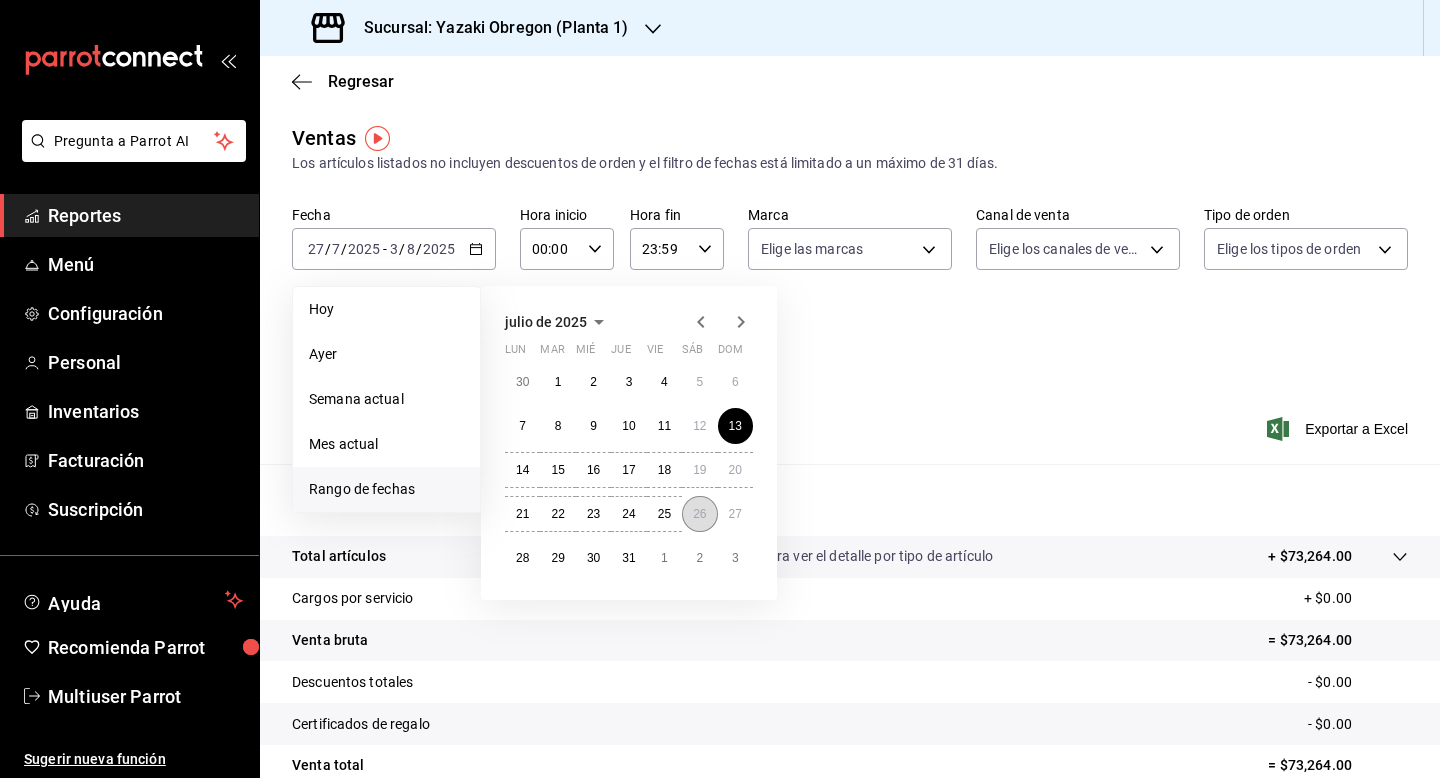 click on "26" at bounding box center (699, 514) 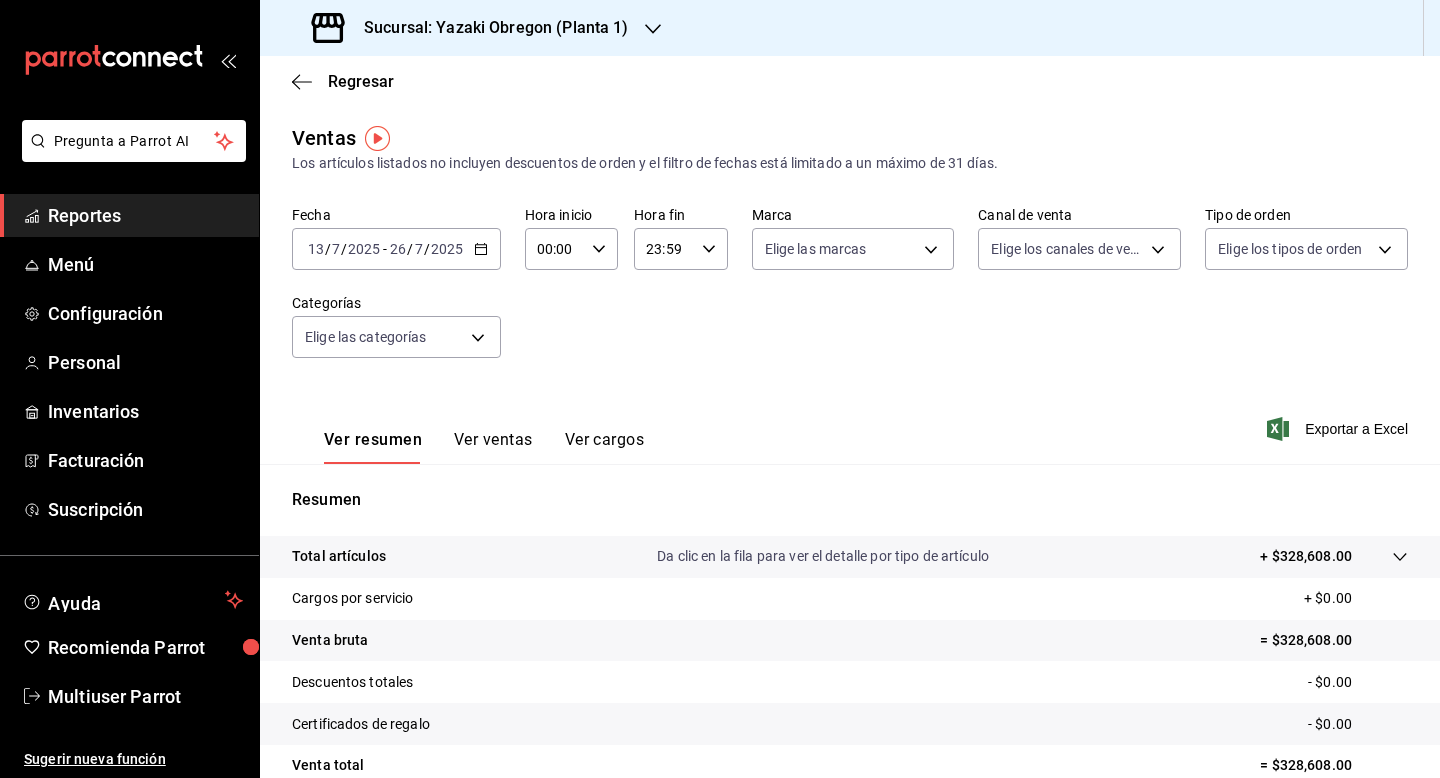 click 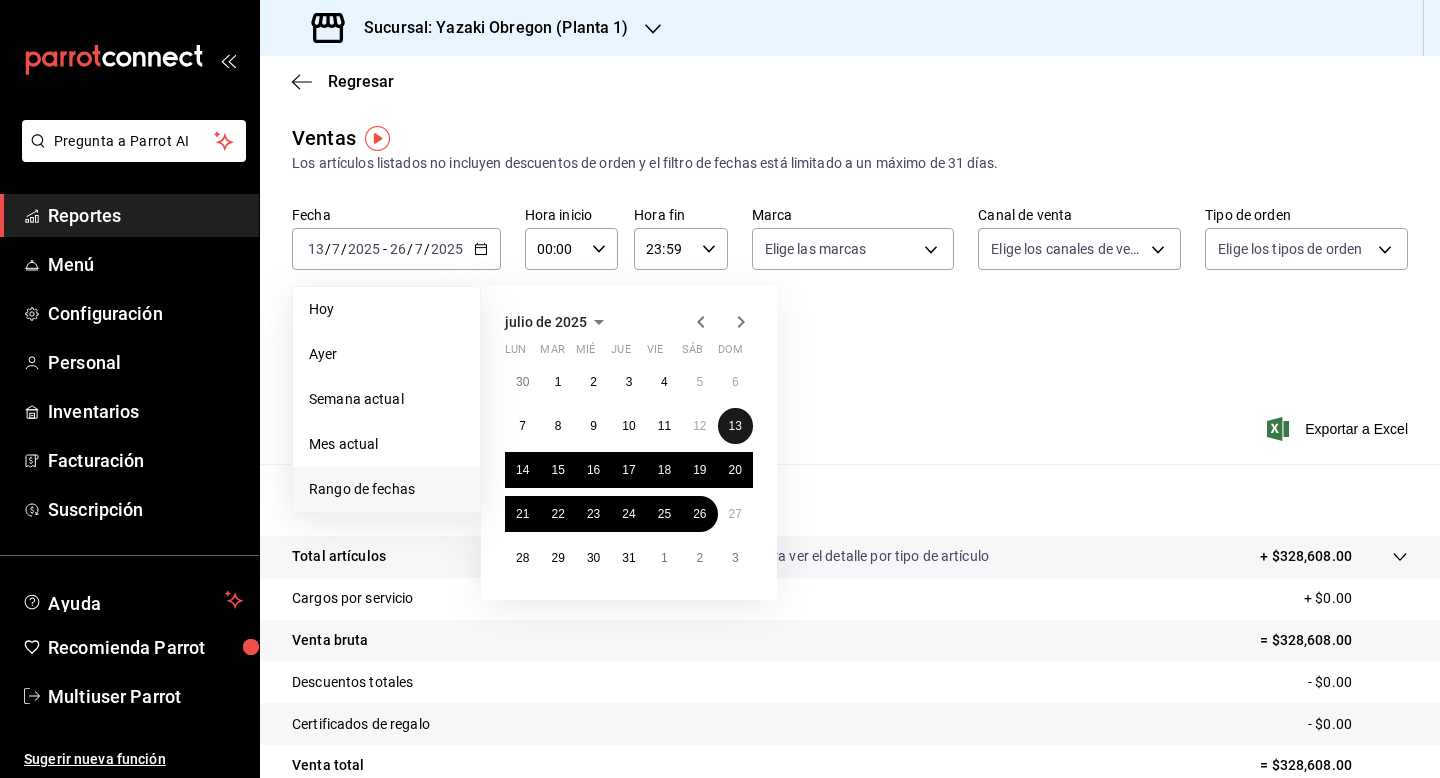 click on "13" at bounding box center [735, 426] 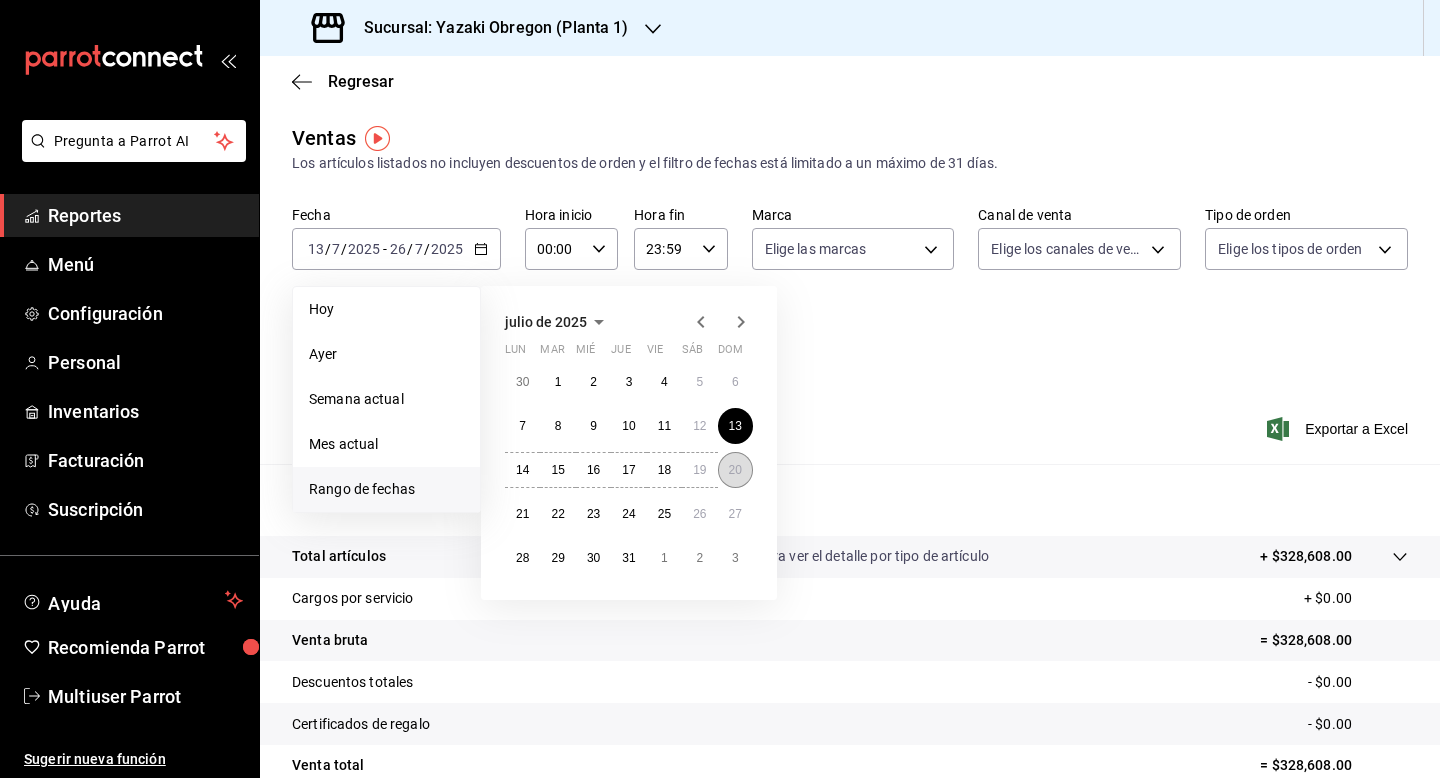 click on "20" at bounding box center (735, 470) 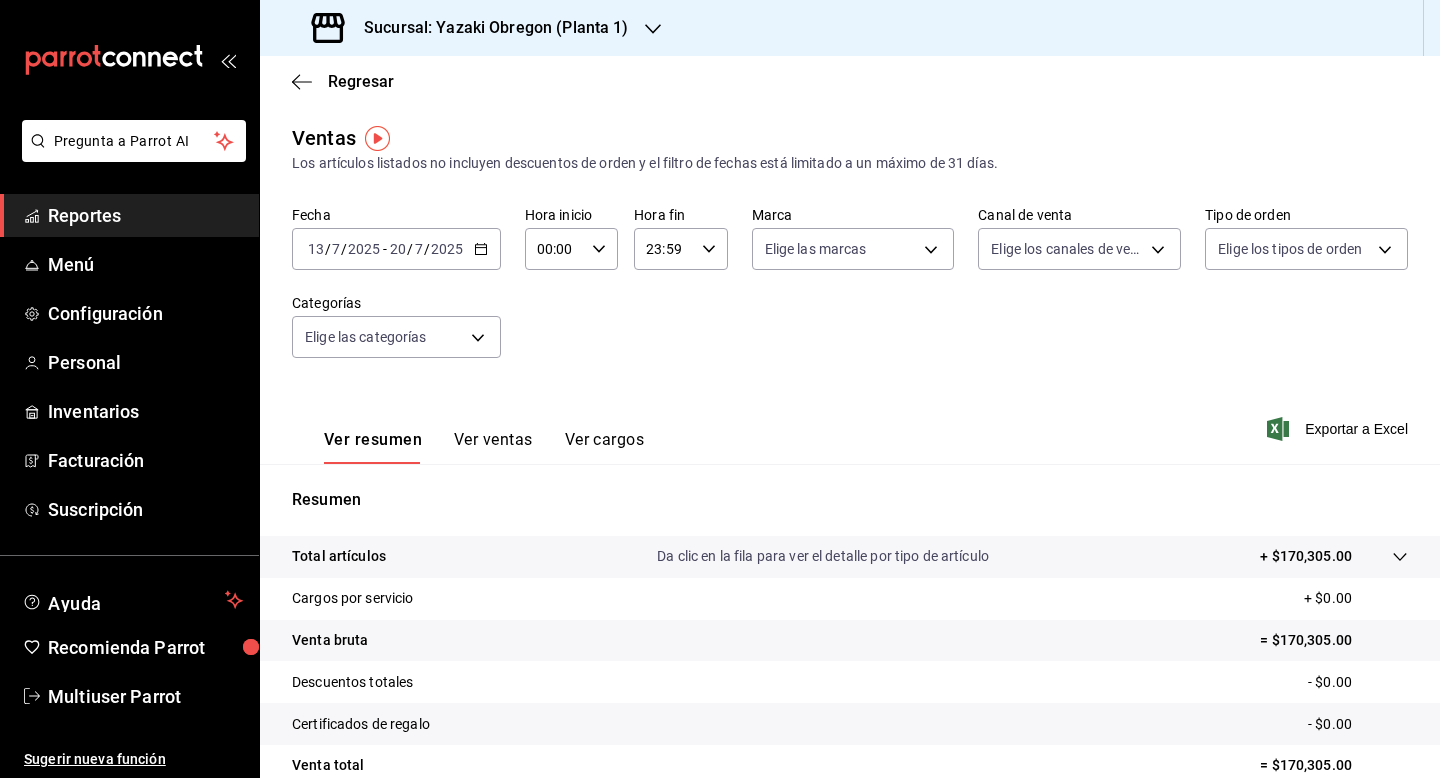 click on "2025-07-13 13 / 7 / 2025 - 2025-07-20 20 / 7 / 2025" at bounding box center [396, 249] 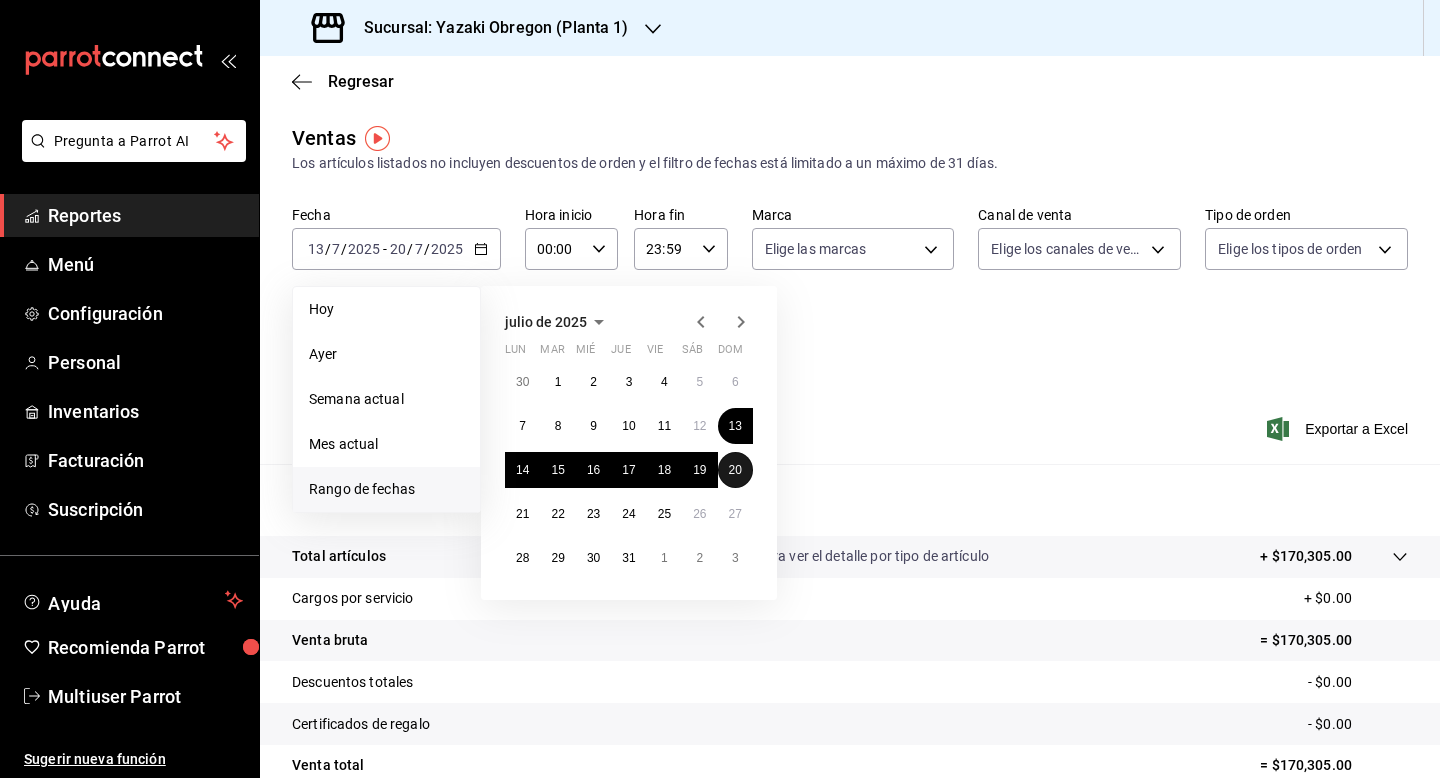 click on "20" at bounding box center (735, 470) 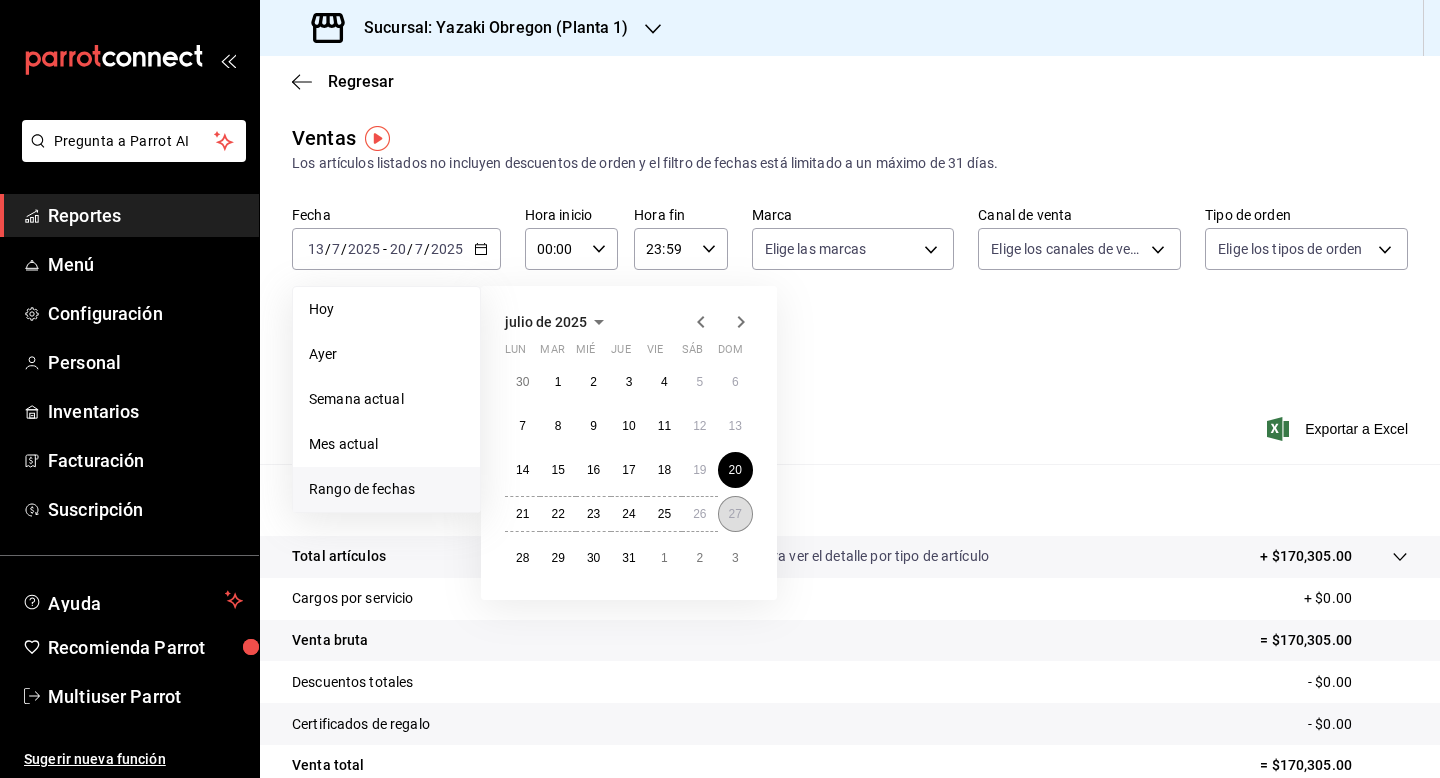 click on "27" at bounding box center (735, 514) 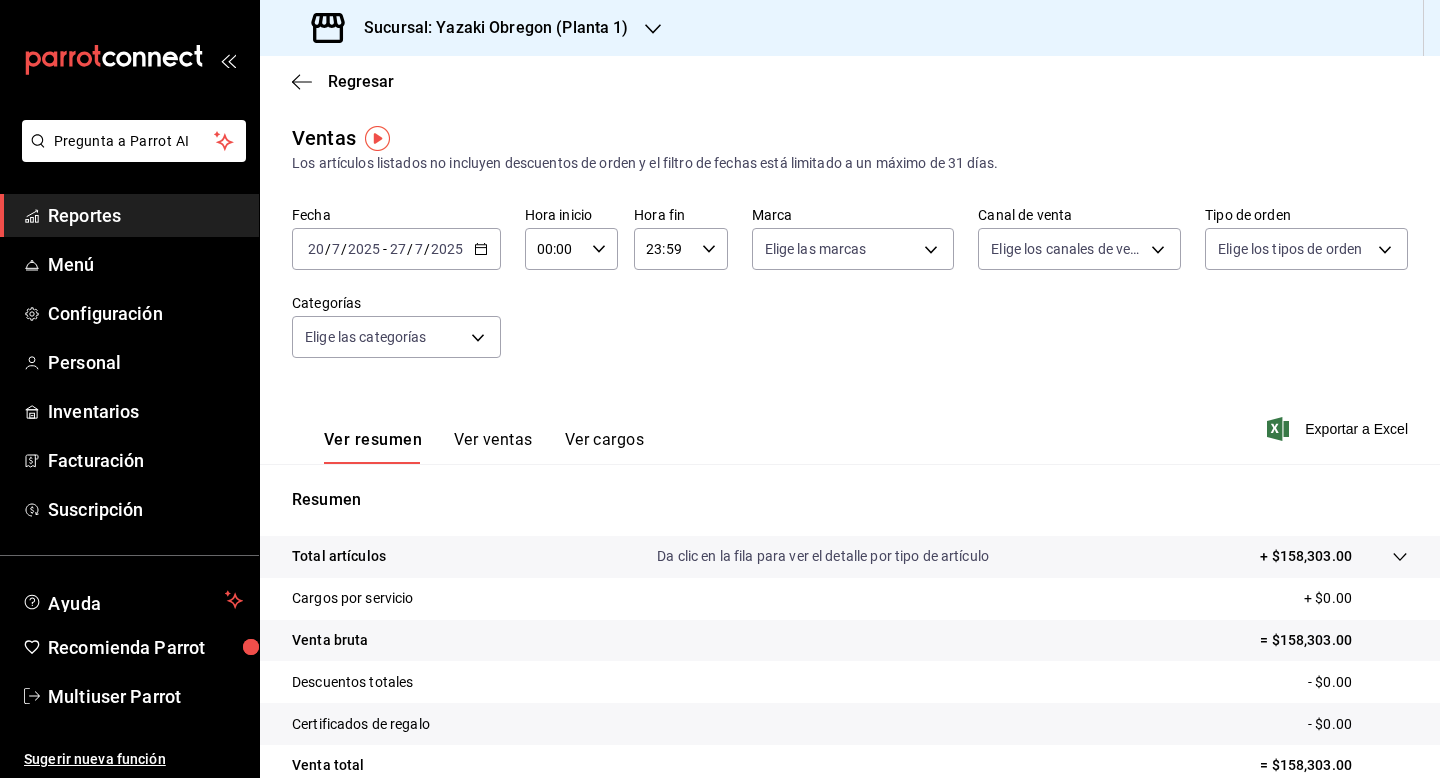 click 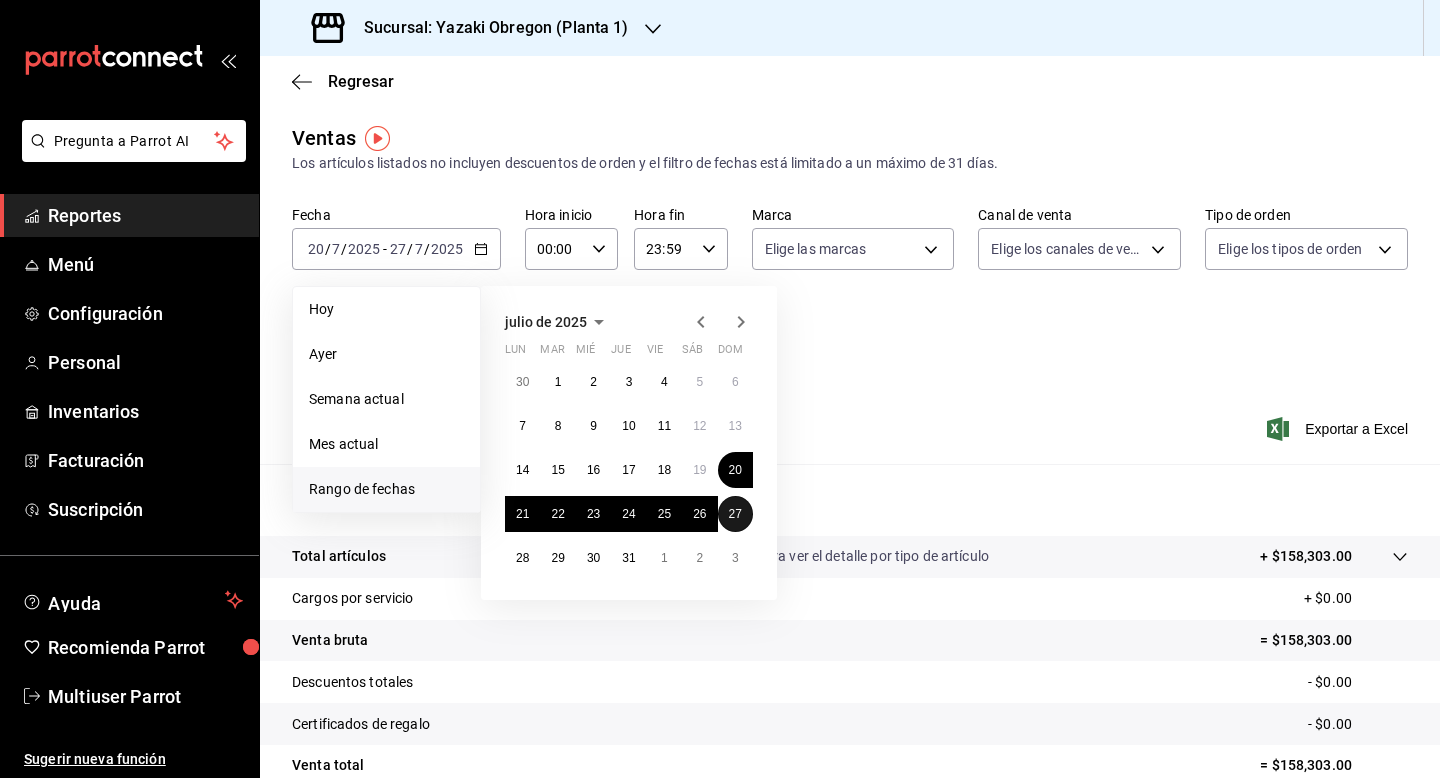 click on "27" at bounding box center [735, 514] 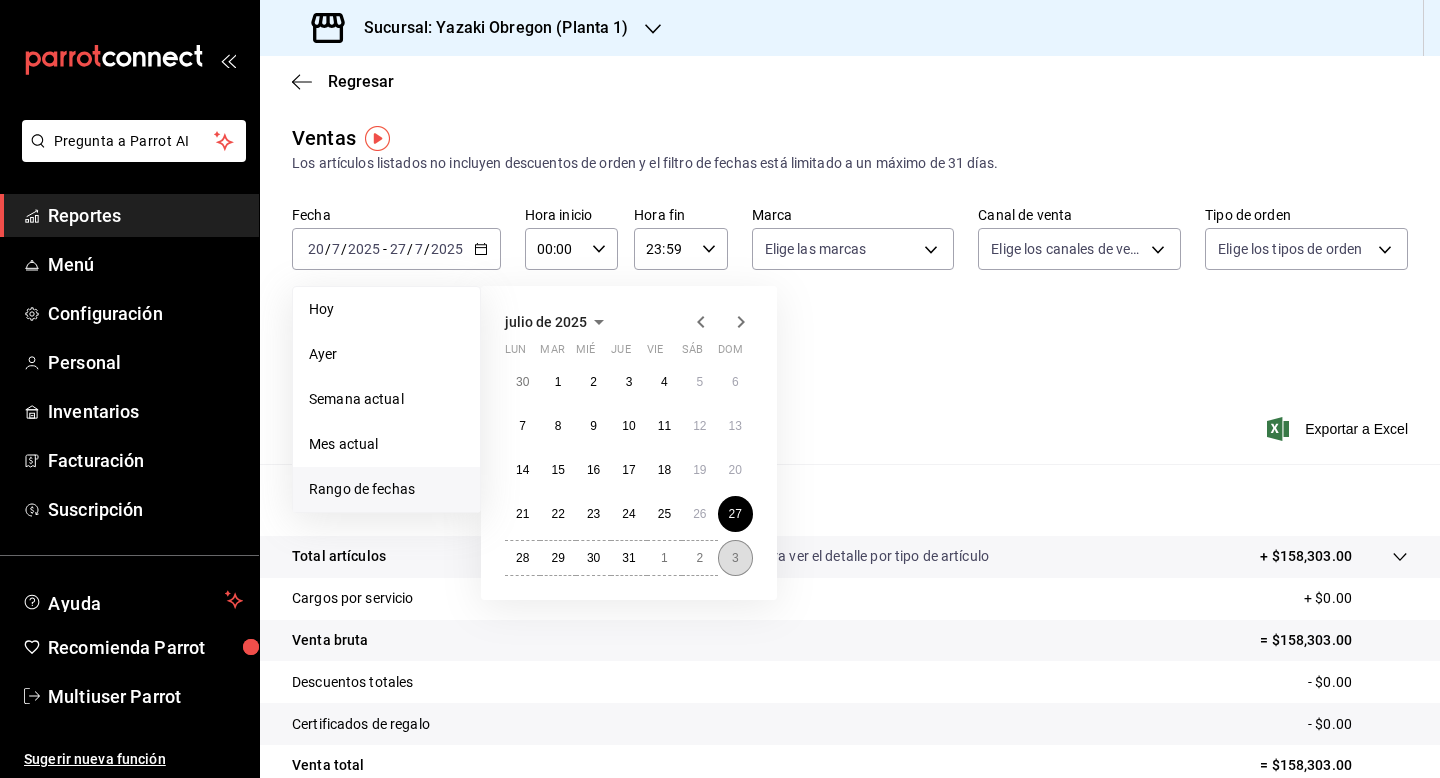 click on "3" at bounding box center [735, 558] 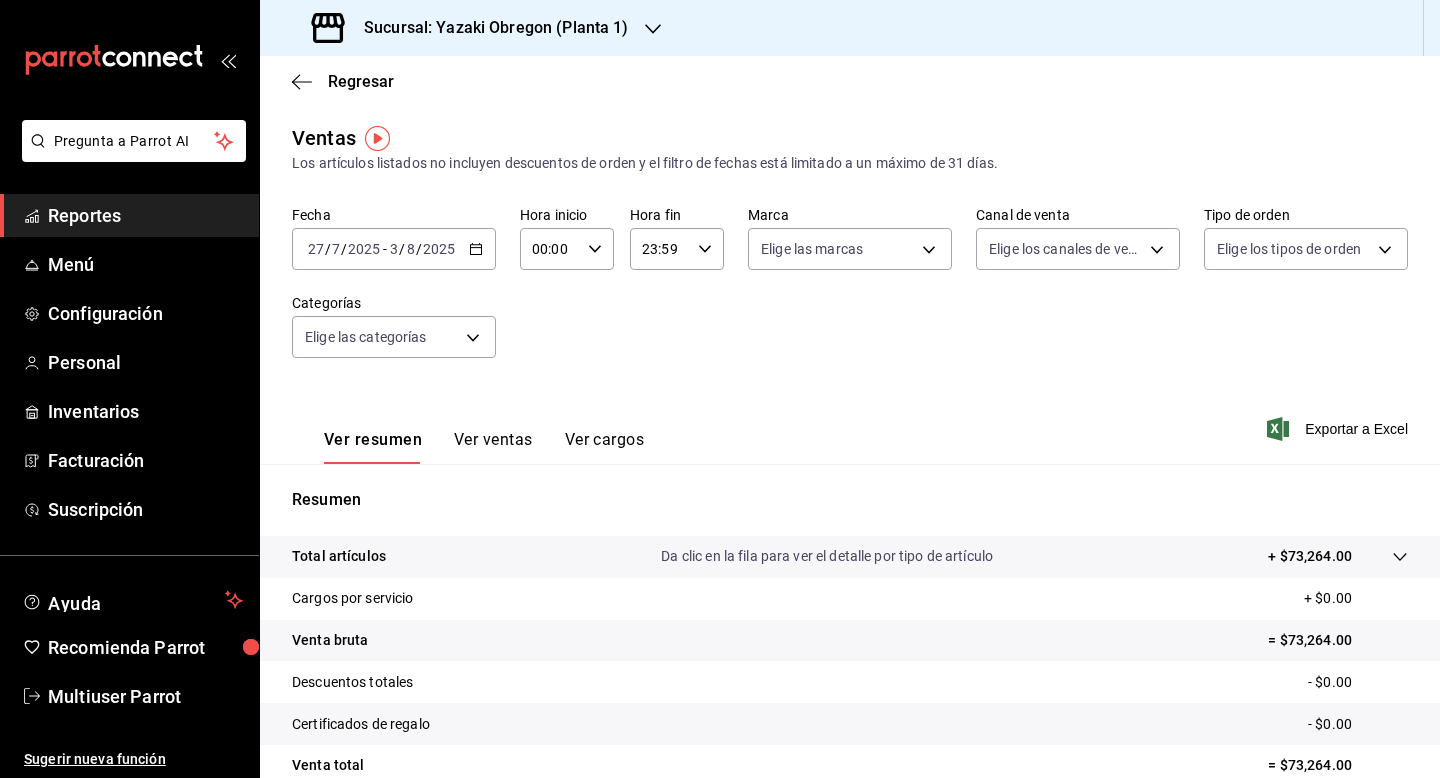 click on "Ver resumen Ver ventas Ver cargos Exportar a Excel" at bounding box center [850, 423] 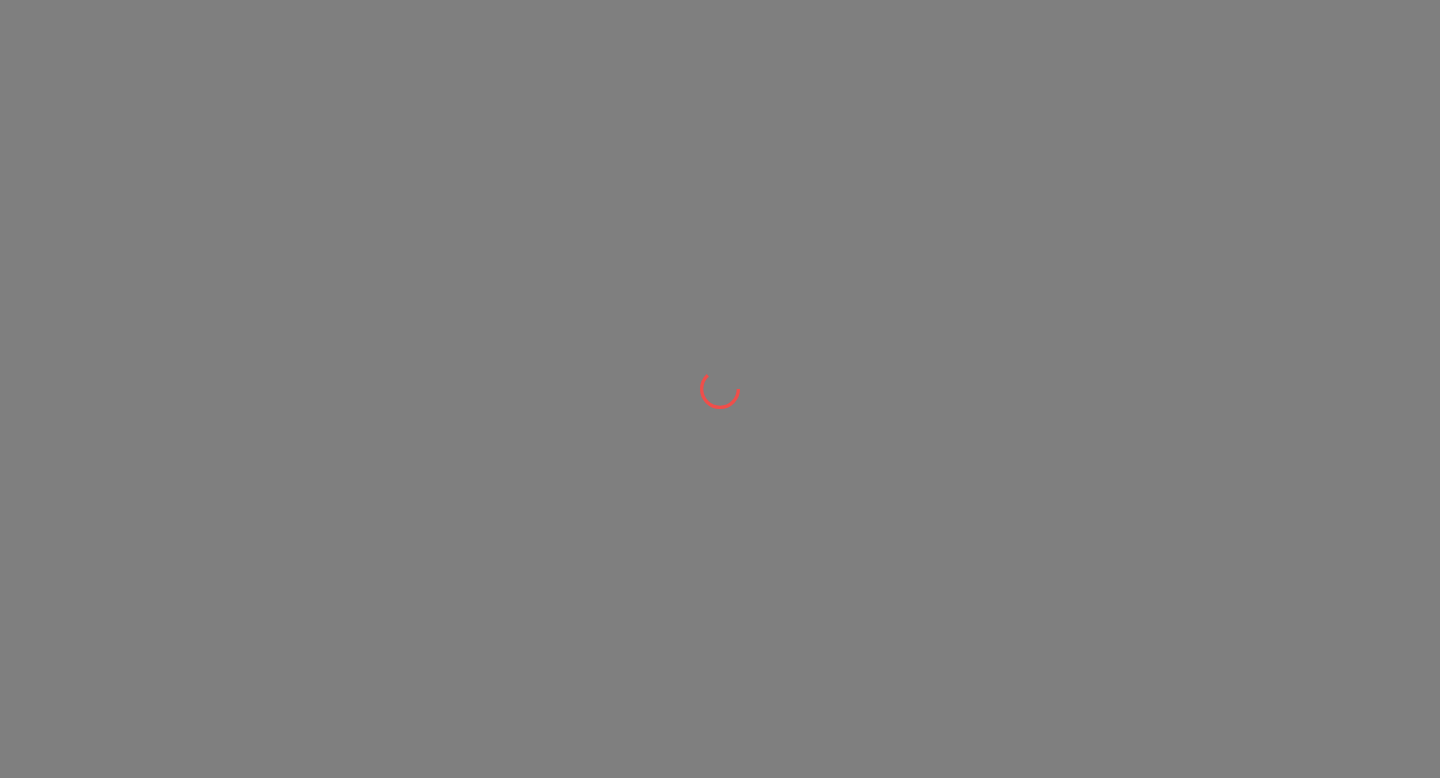 scroll, scrollTop: 0, scrollLeft: 0, axis: both 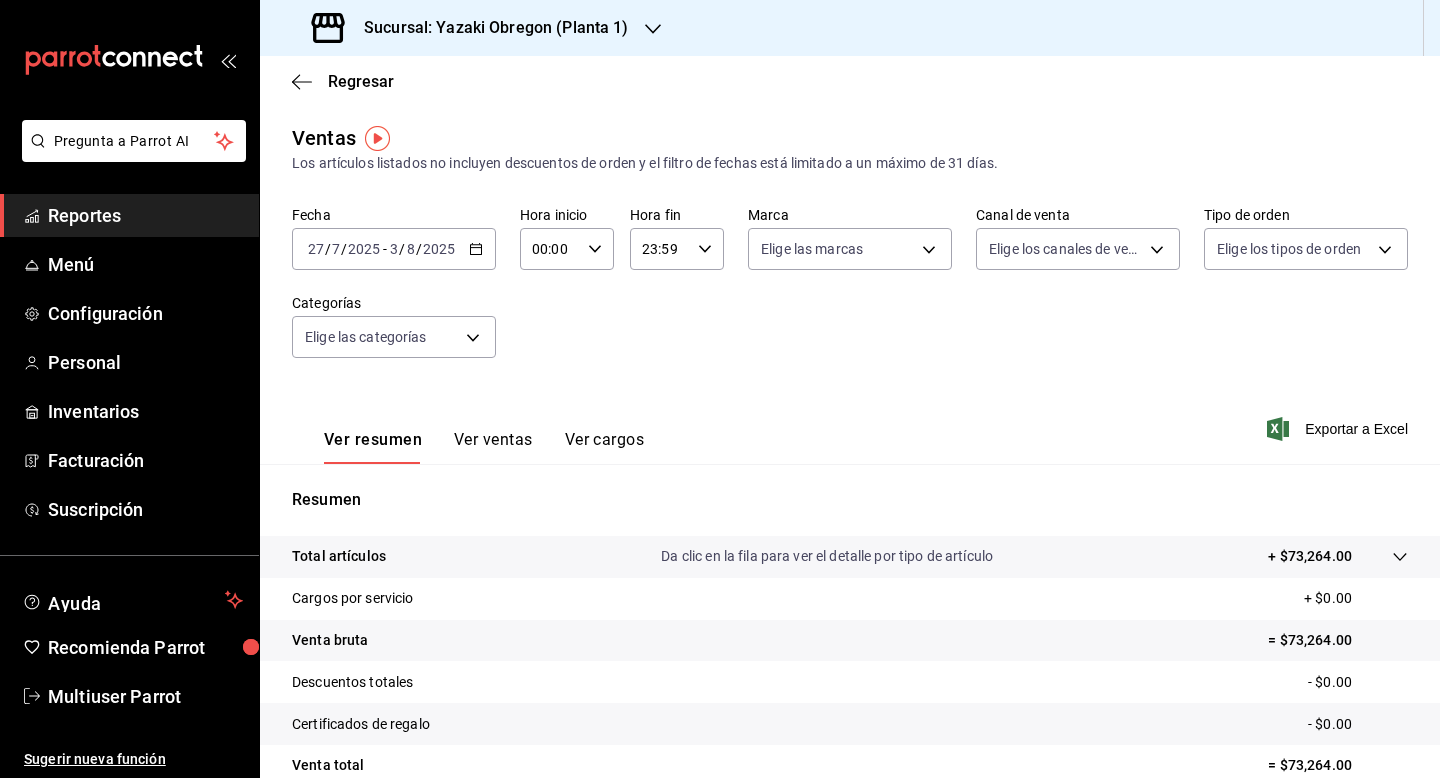 click 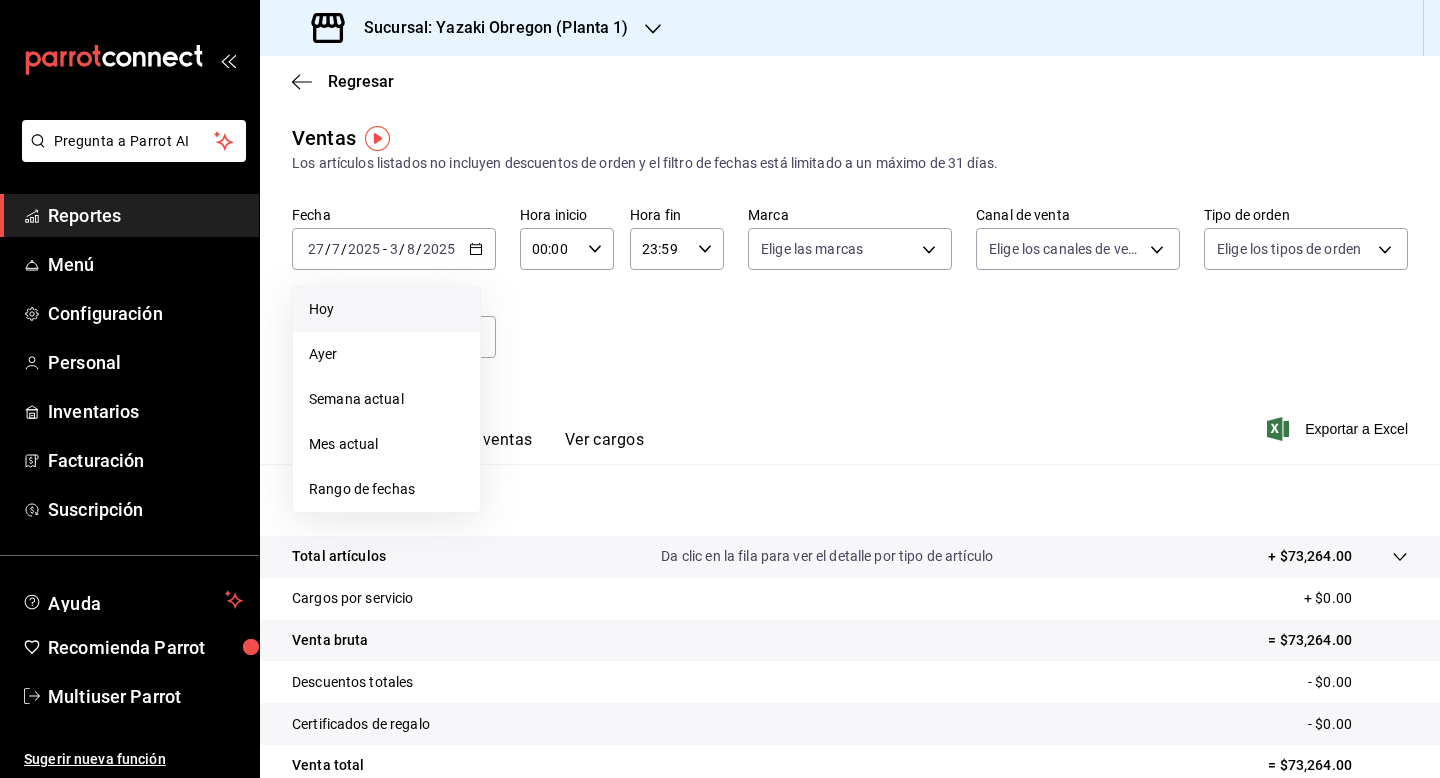 click on "Hoy" at bounding box center [386, 309] 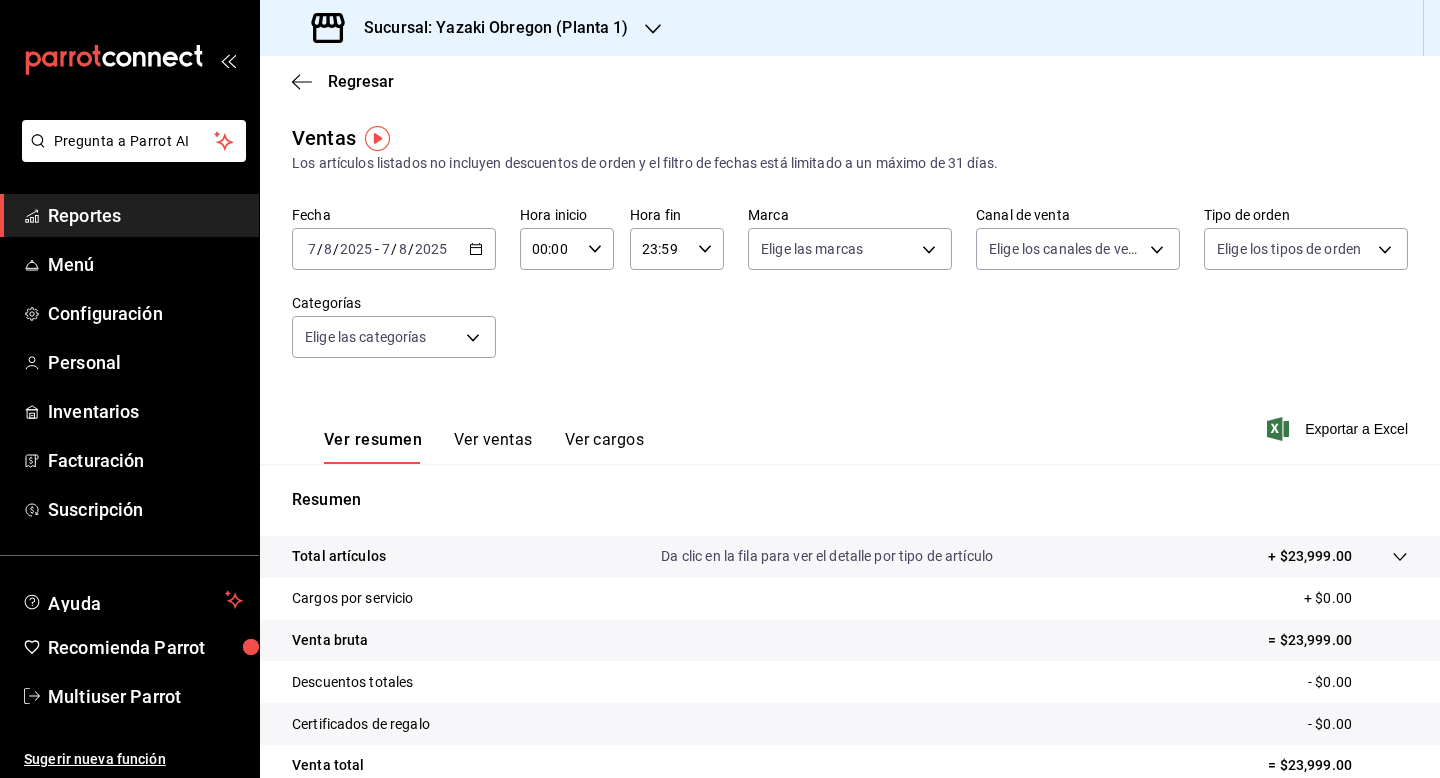click 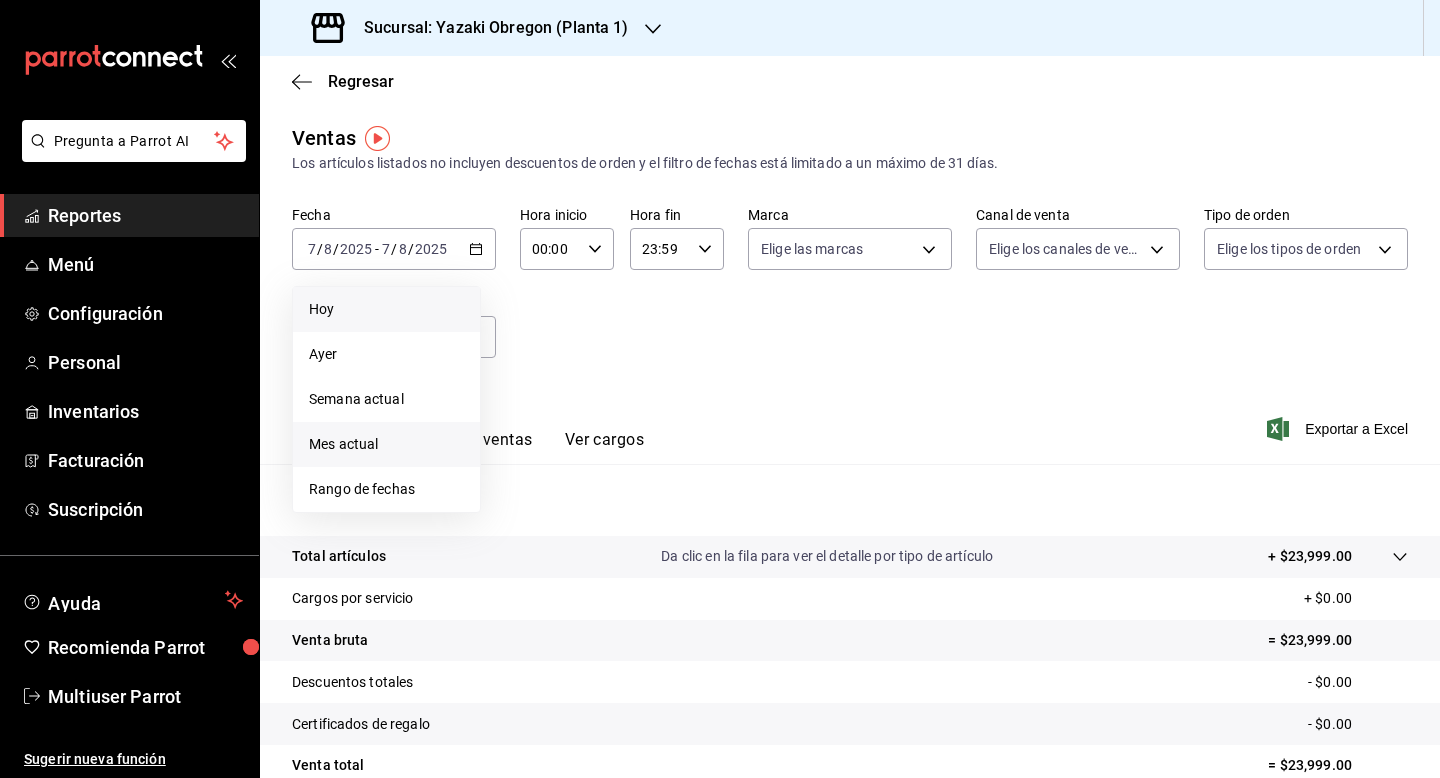 click on "Mes actual" at bounding box center (386, 444) 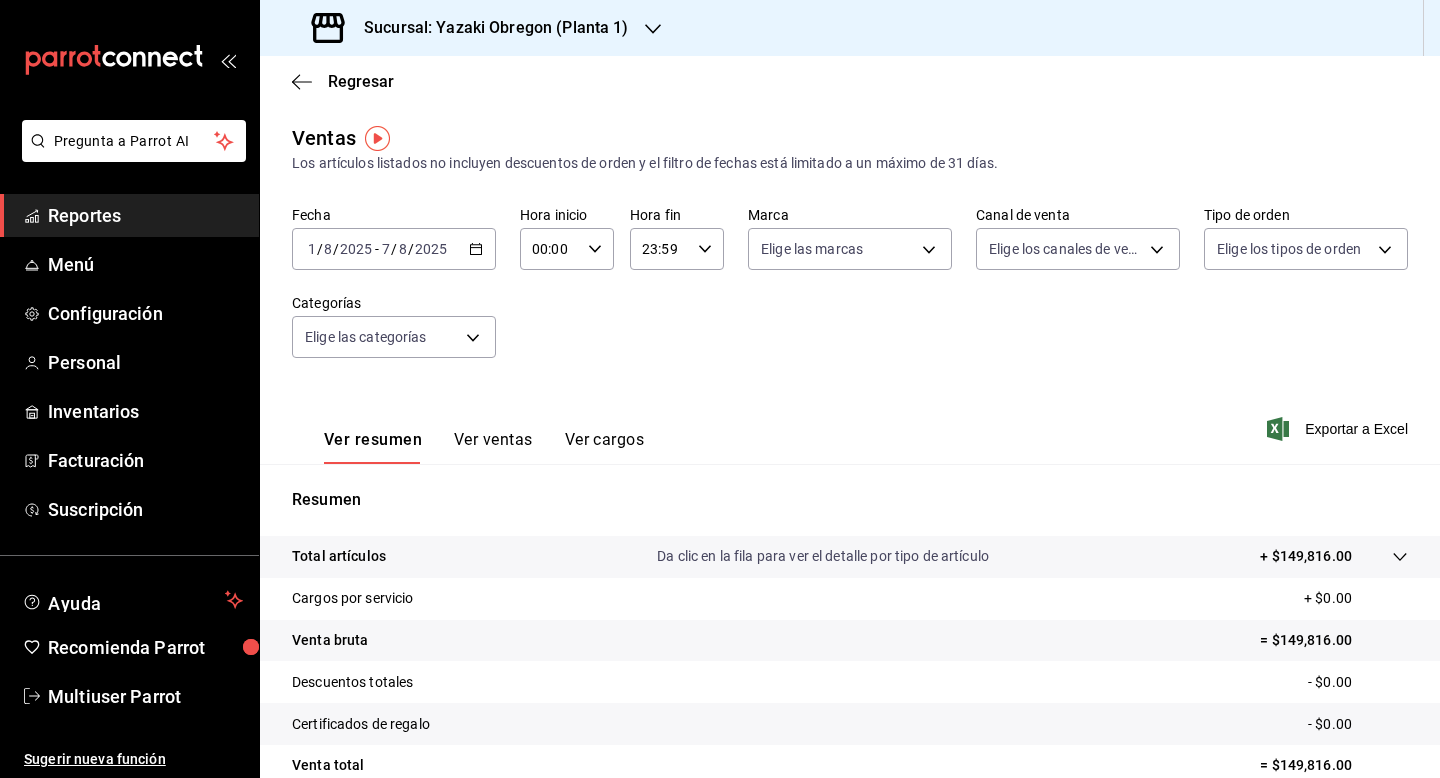 click on "2025-08-01 1 / 8 / 2025 - 2025-08-07 7 / 8 / 2025" at bounding box center (394, 249) 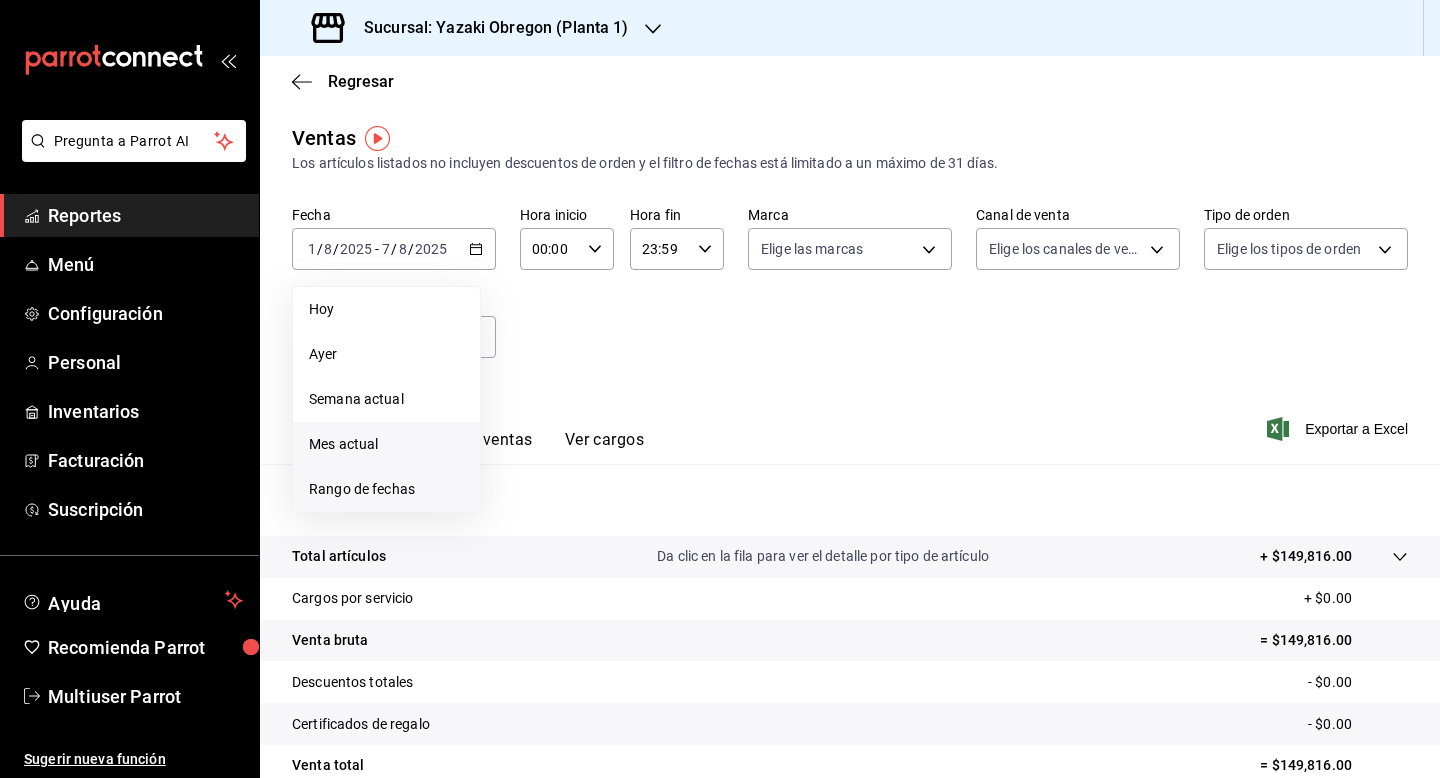 click on "Rango de fechas" at bounding box center [386, 489] 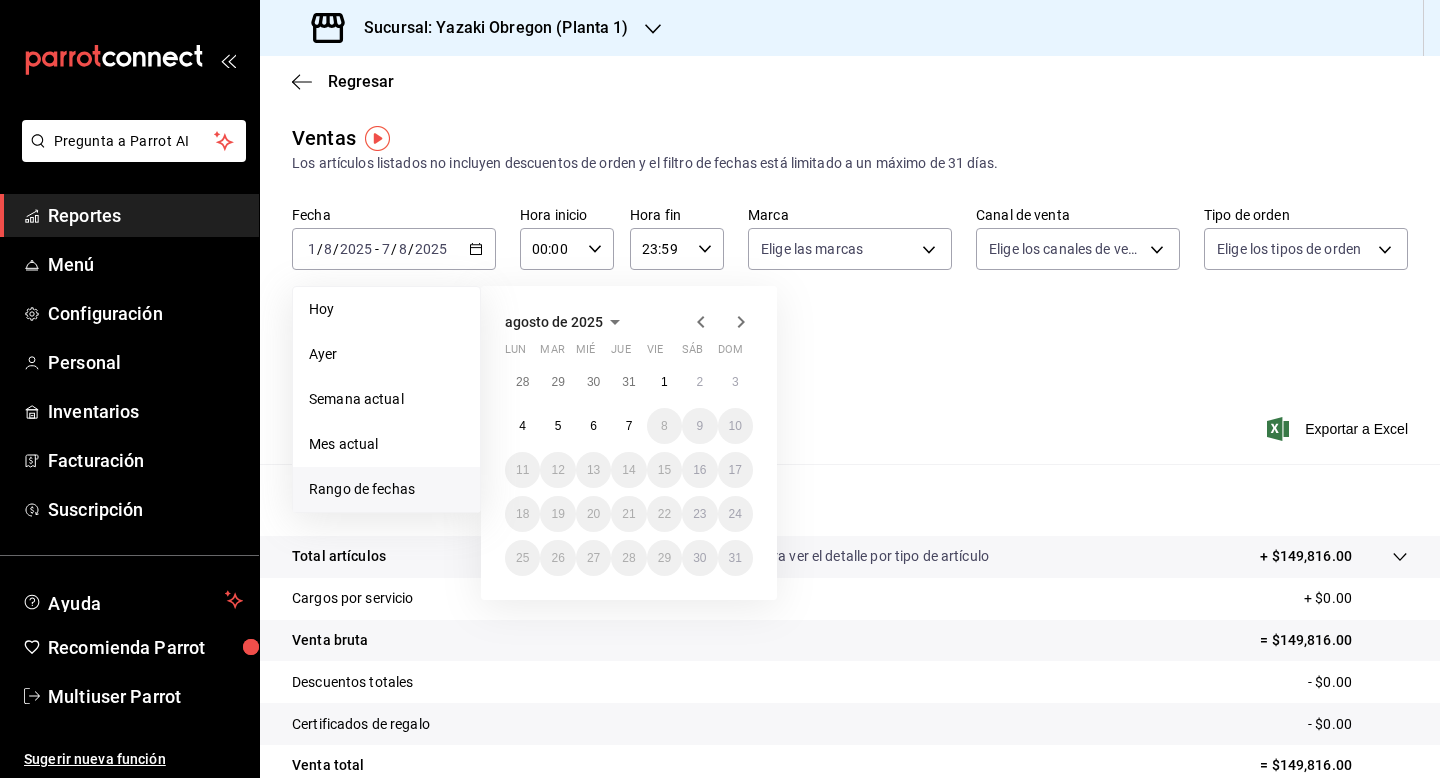 click 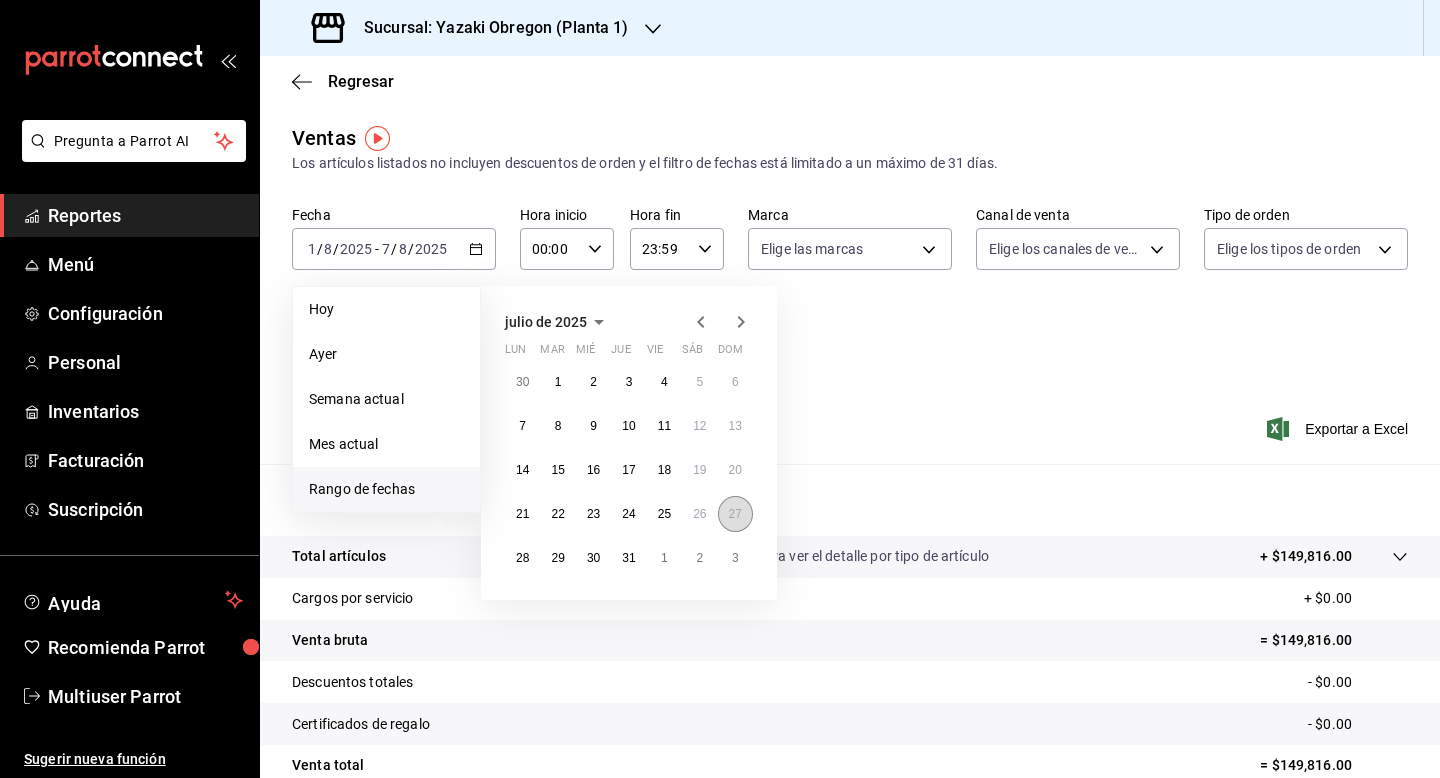 click on "27" at bounding box center (735, 514) 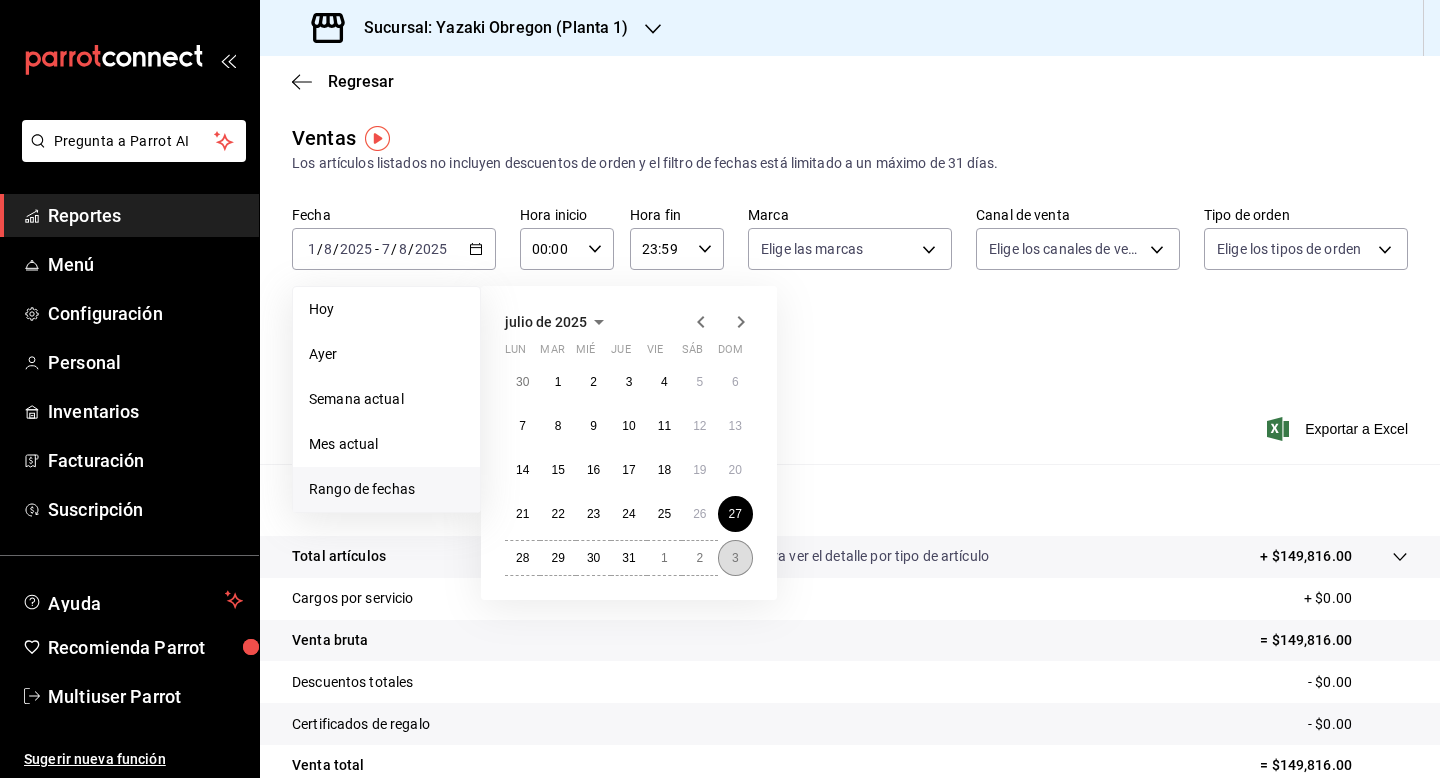 click on "3" at bounding box center [735, 558] 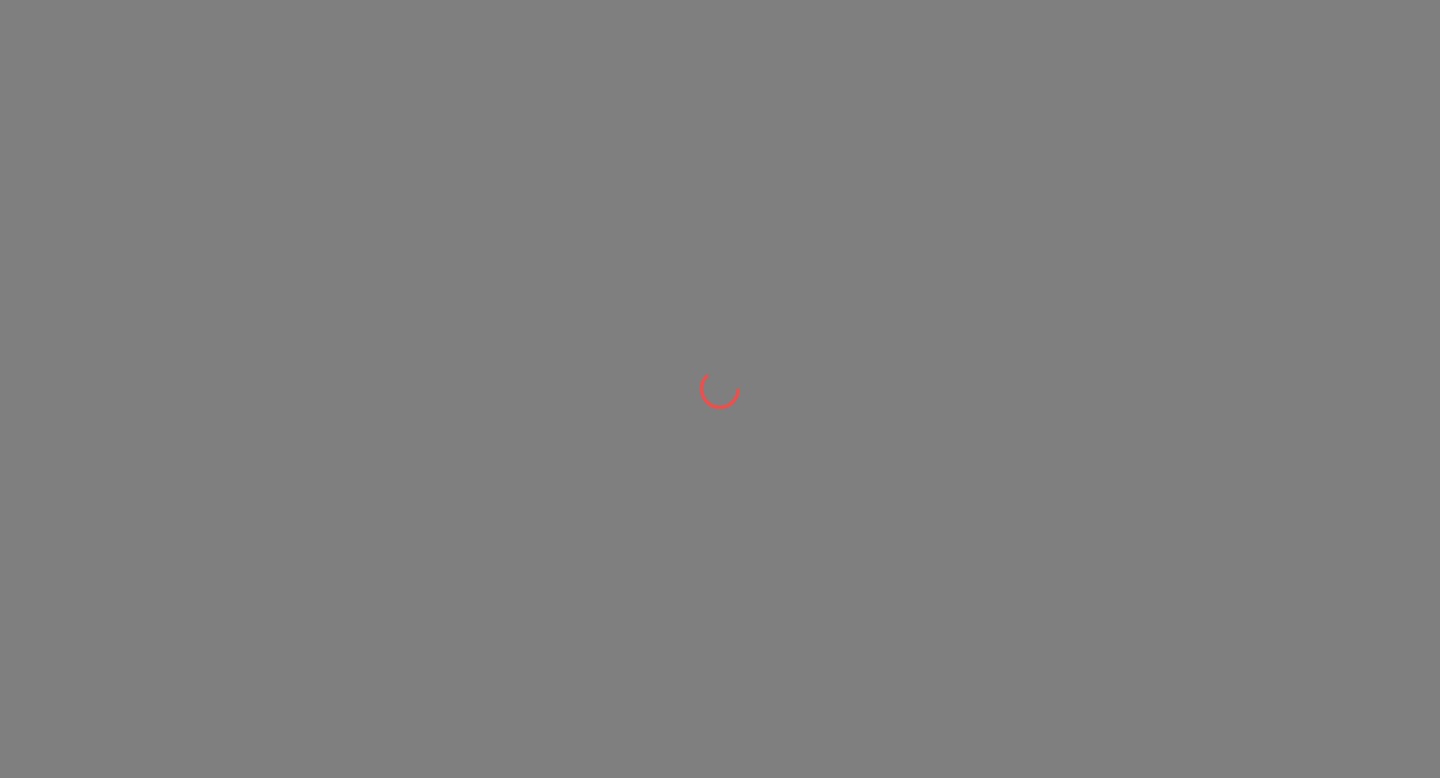 scroll, scrollTop: 0, scrollLeft: 0, axis: both 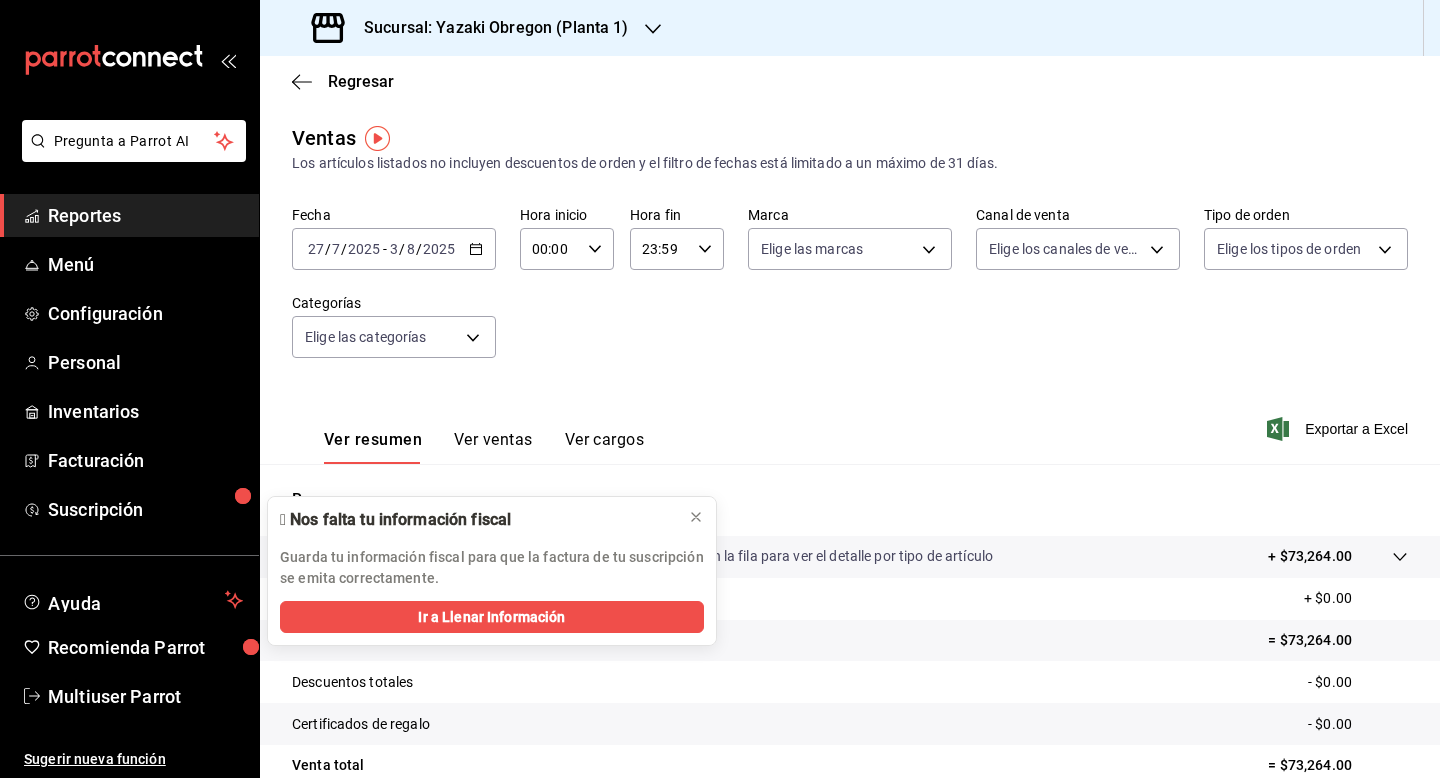 click 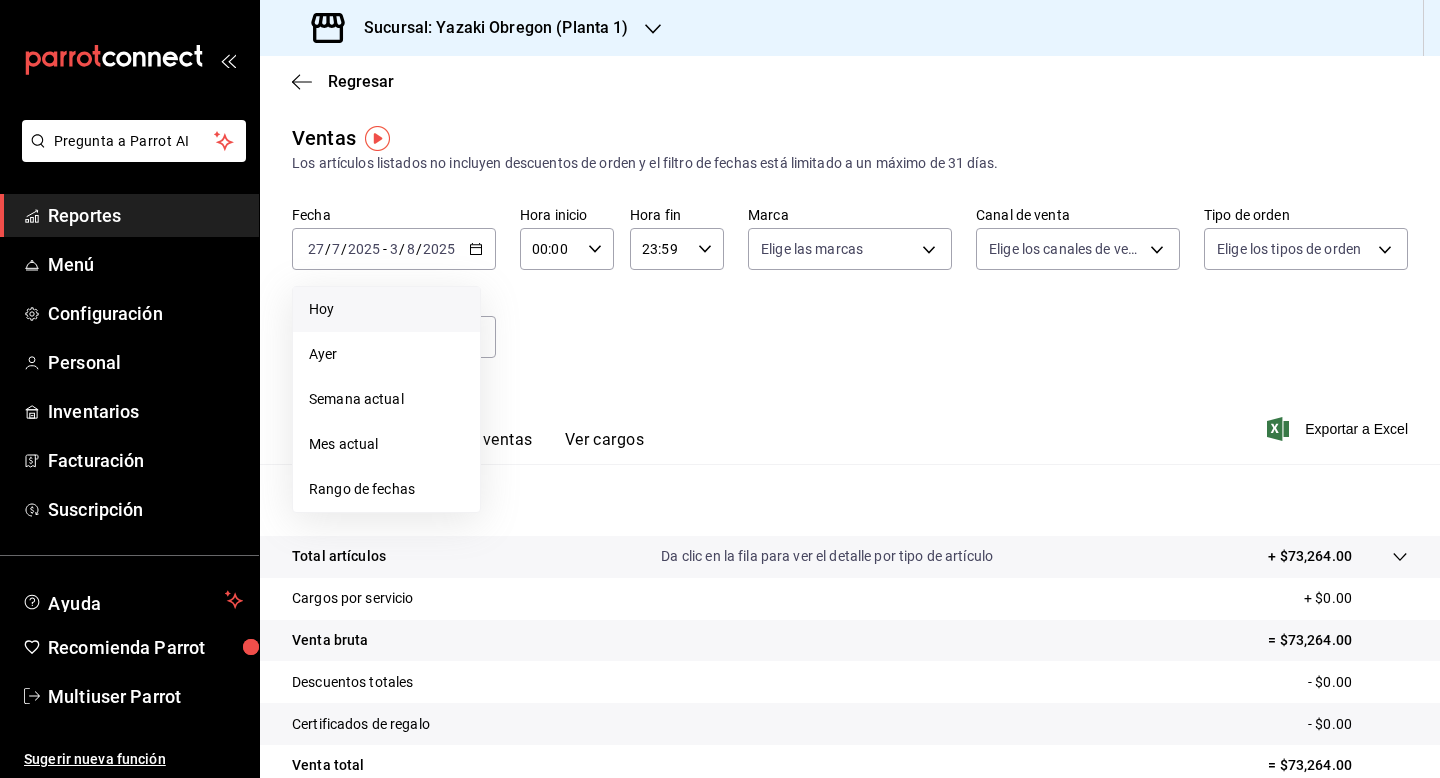 click on "Hoy" at bounding box center (386, 309) 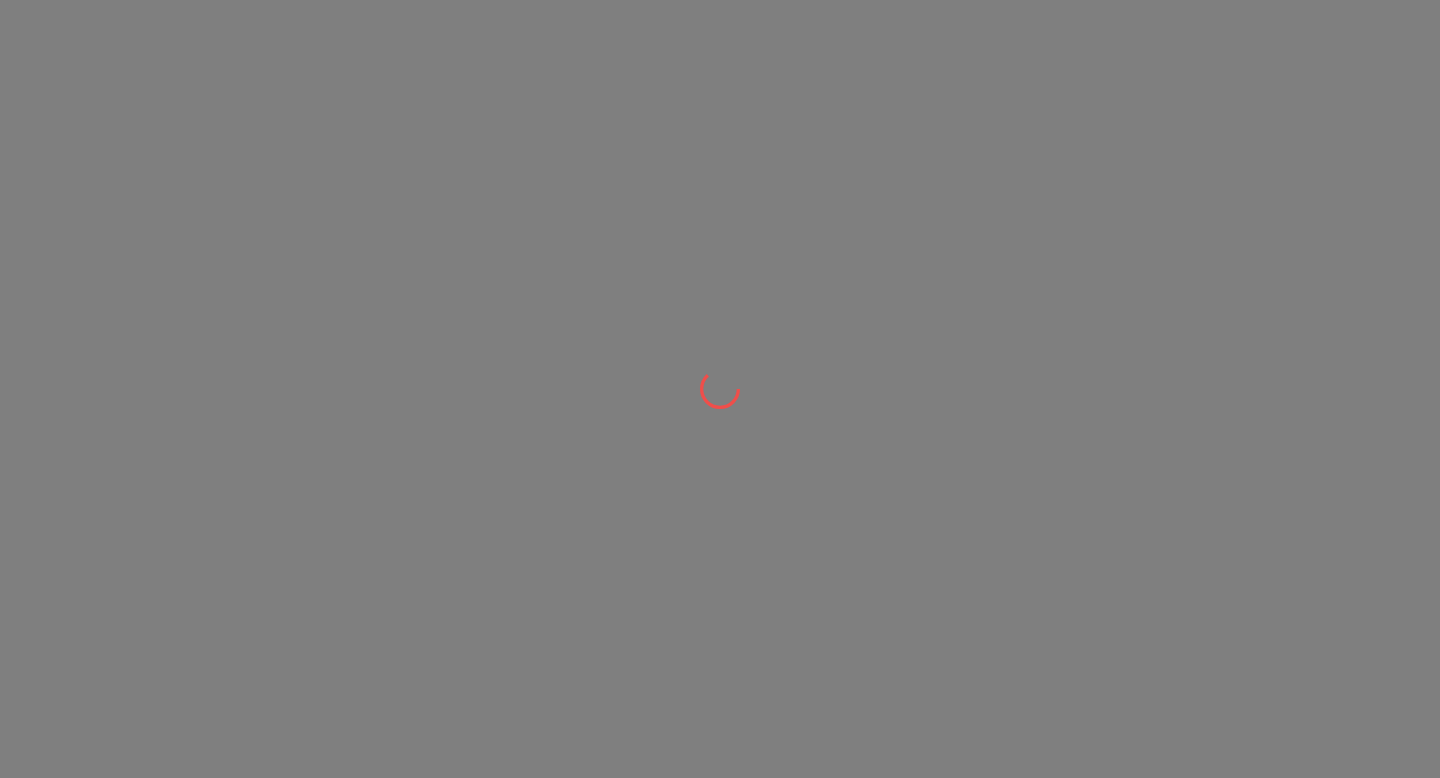 scroll, scrollTop: 0, scrollLeft: 0, axis: both 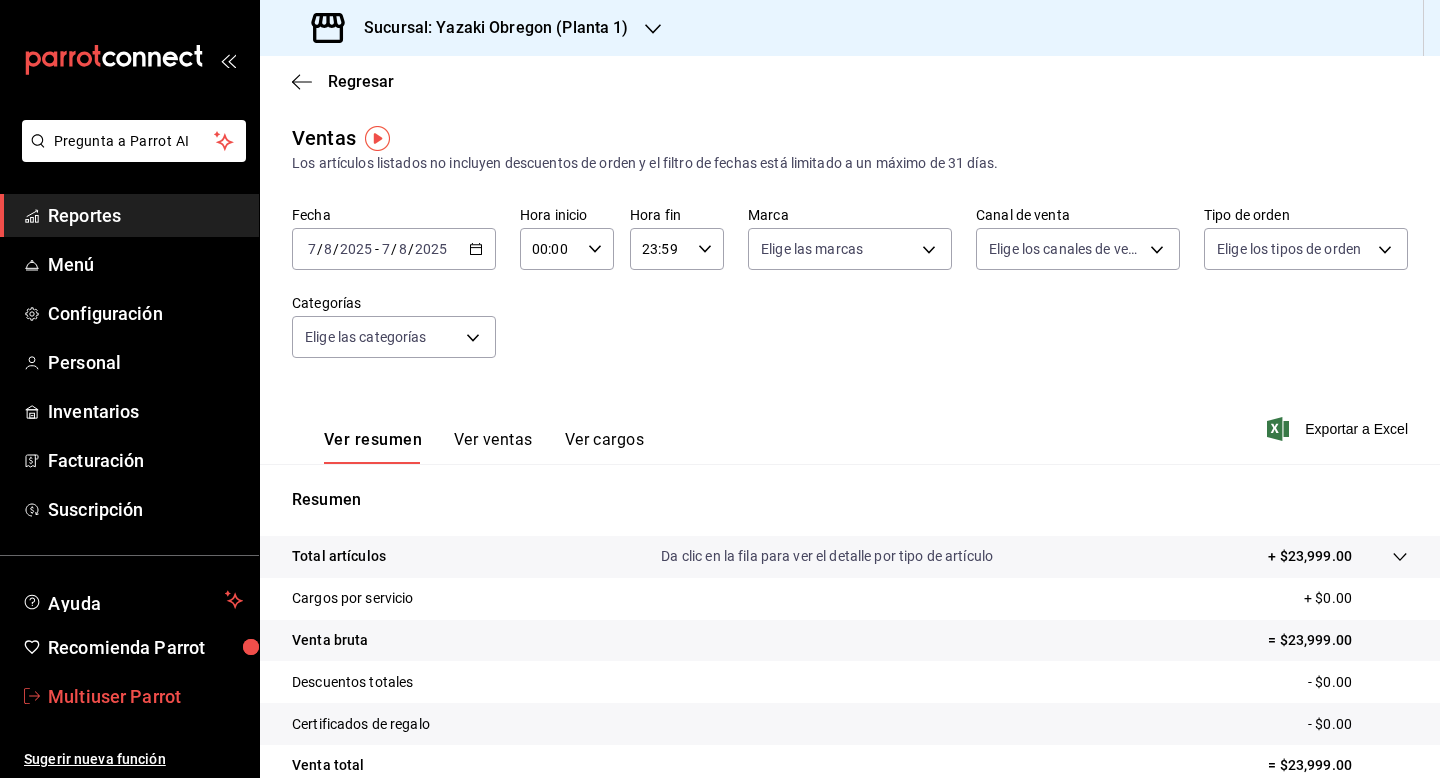 click on "Multiuser Parrot" at bounding box center [145, 696] 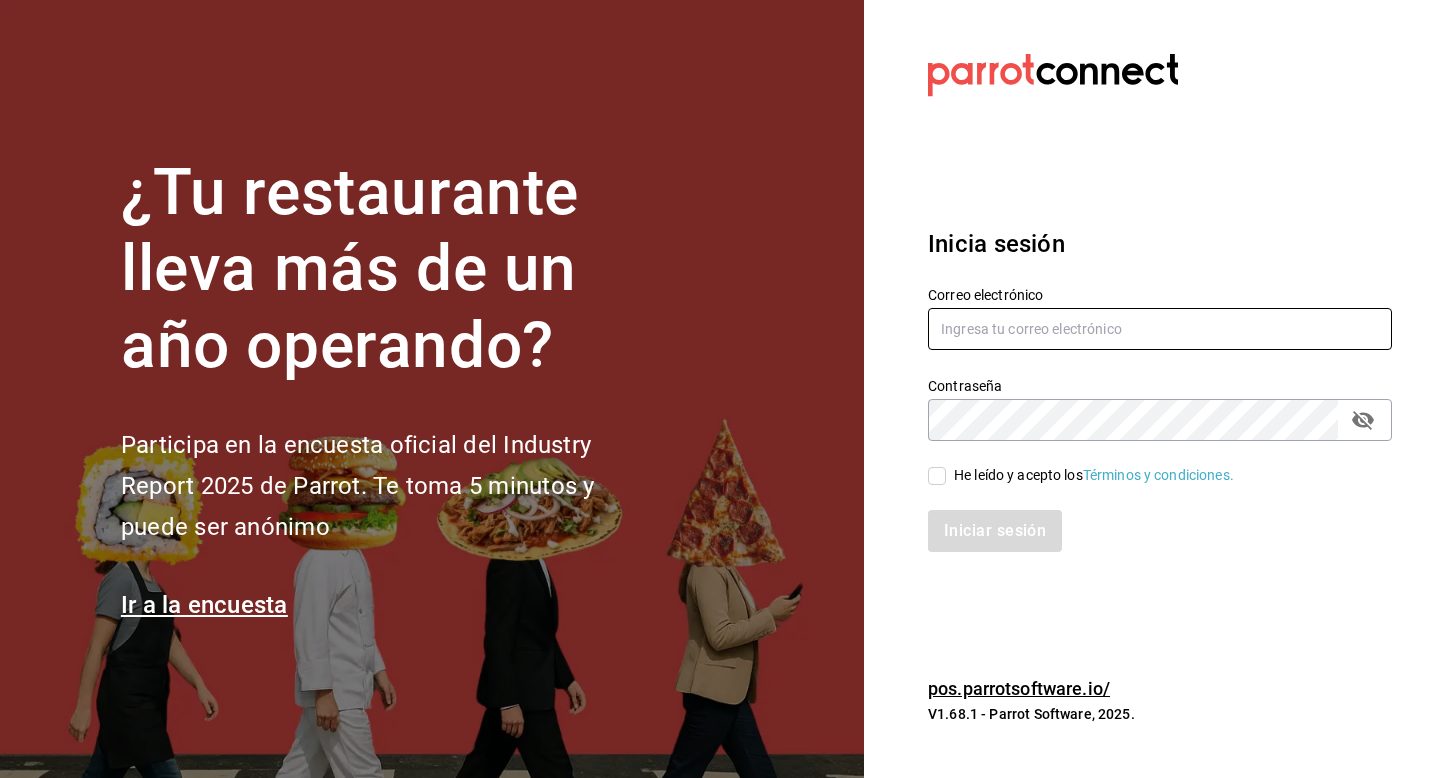 click at bounding box center (1160, 329) 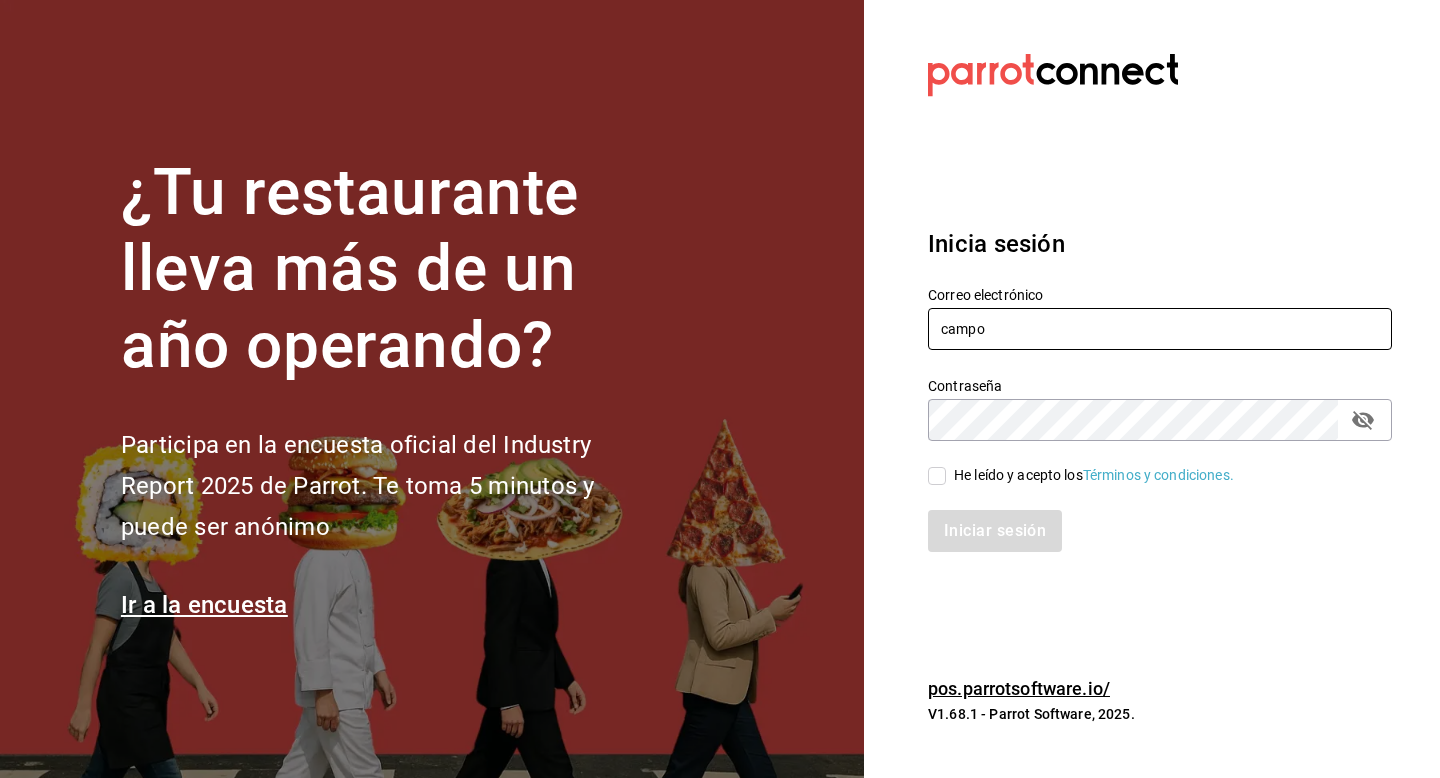 type on "[USERNAME]@example.com" 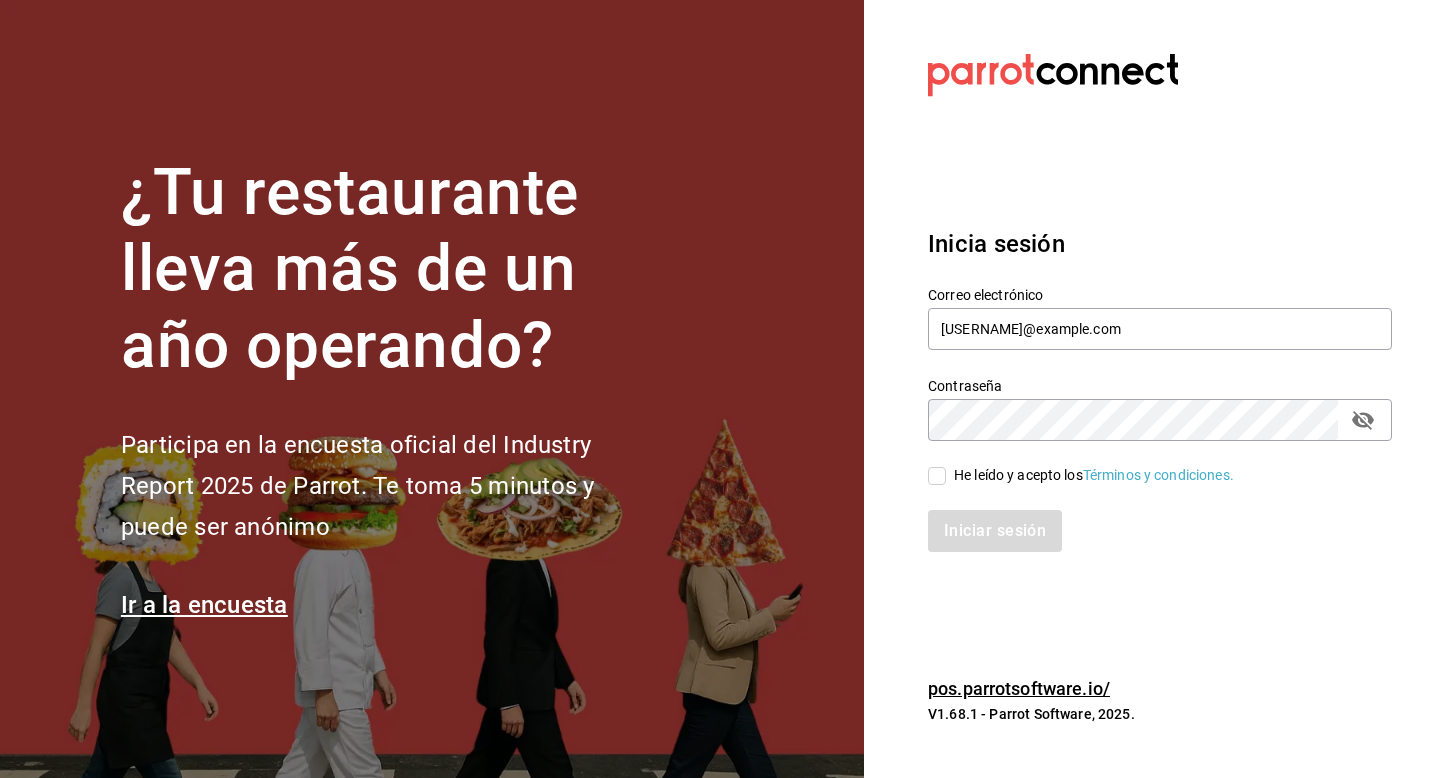 click on "He leído y acepto los  Términos y condiciones." at bounding box center (937, 476) 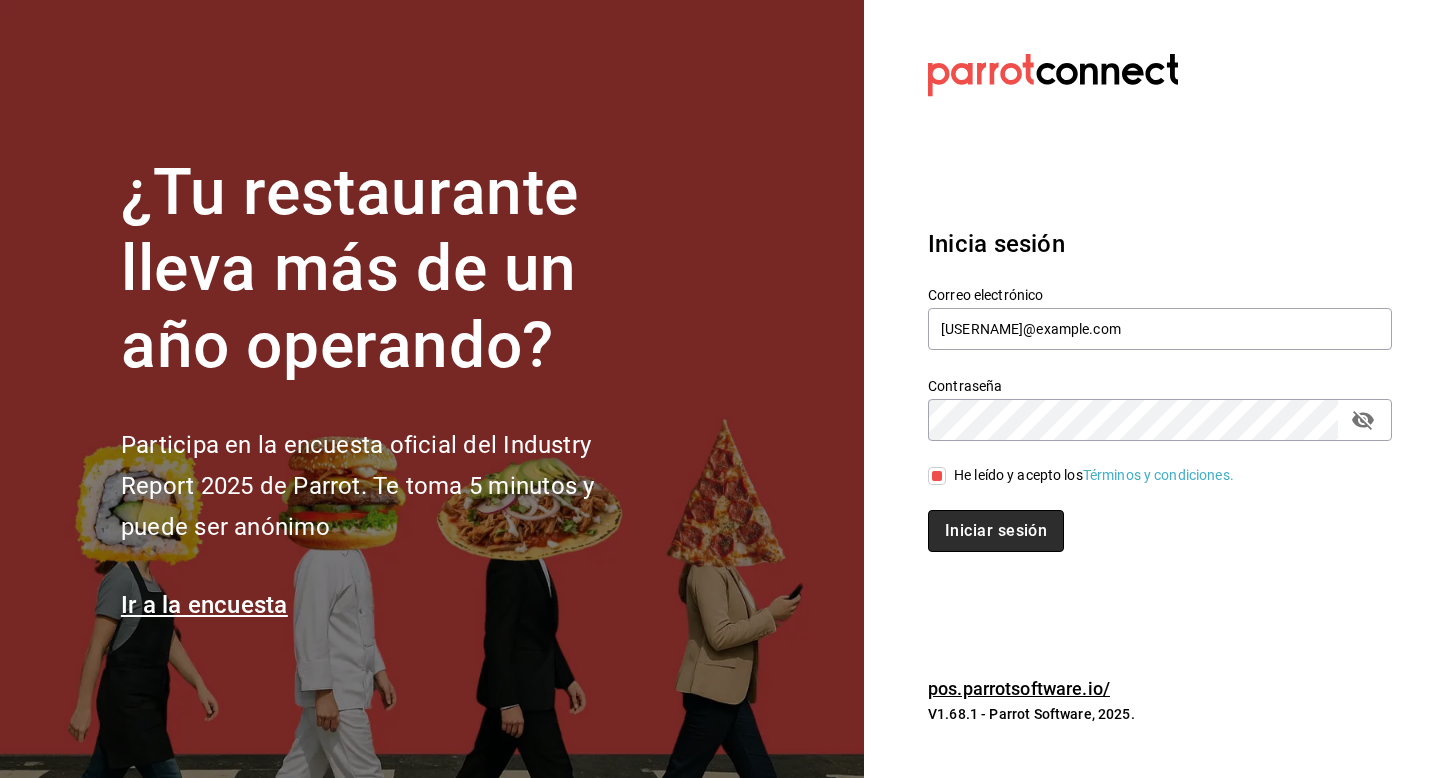 click on "Iniciar sesión" at bounding box center (996, 531) 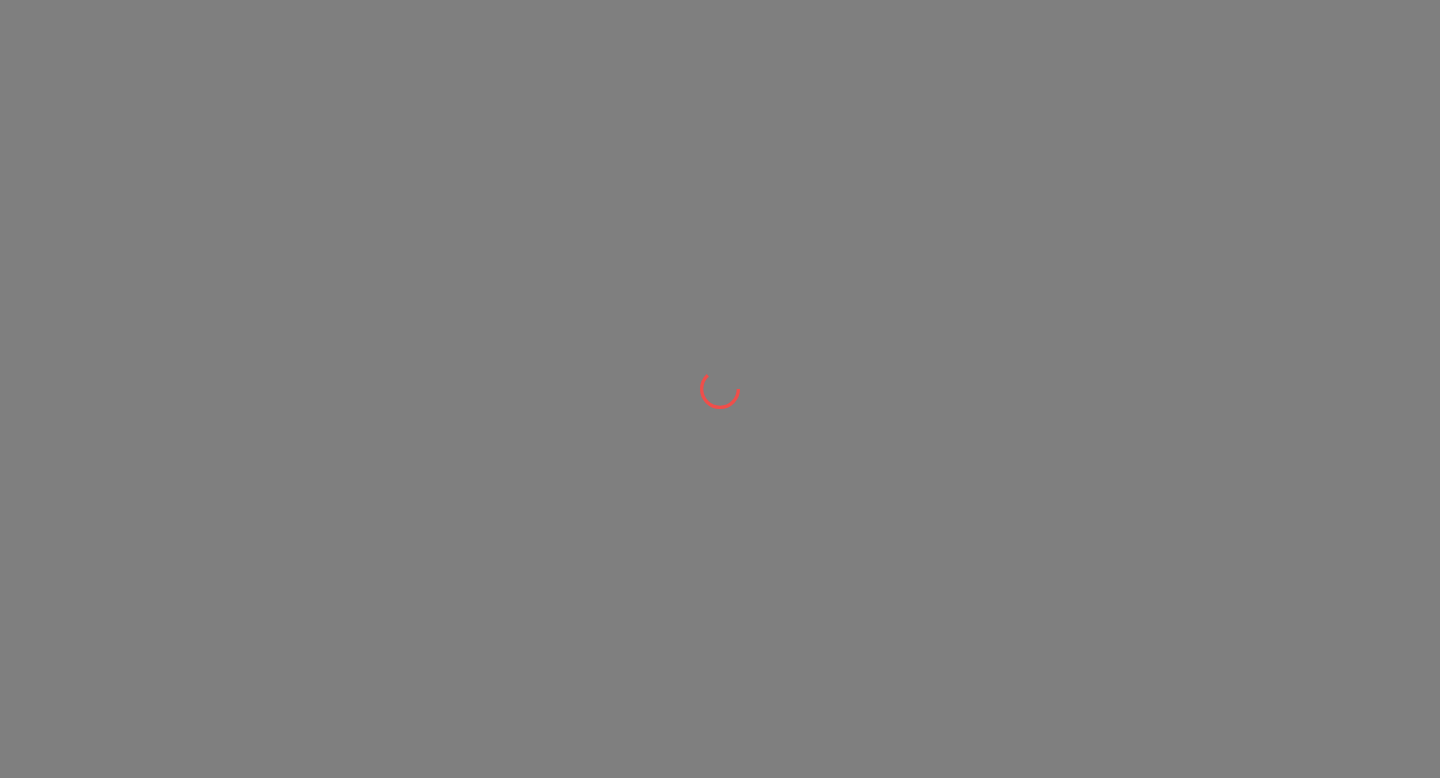 scroll, scrollTop: 0, scrollLeft: 0, axis: both 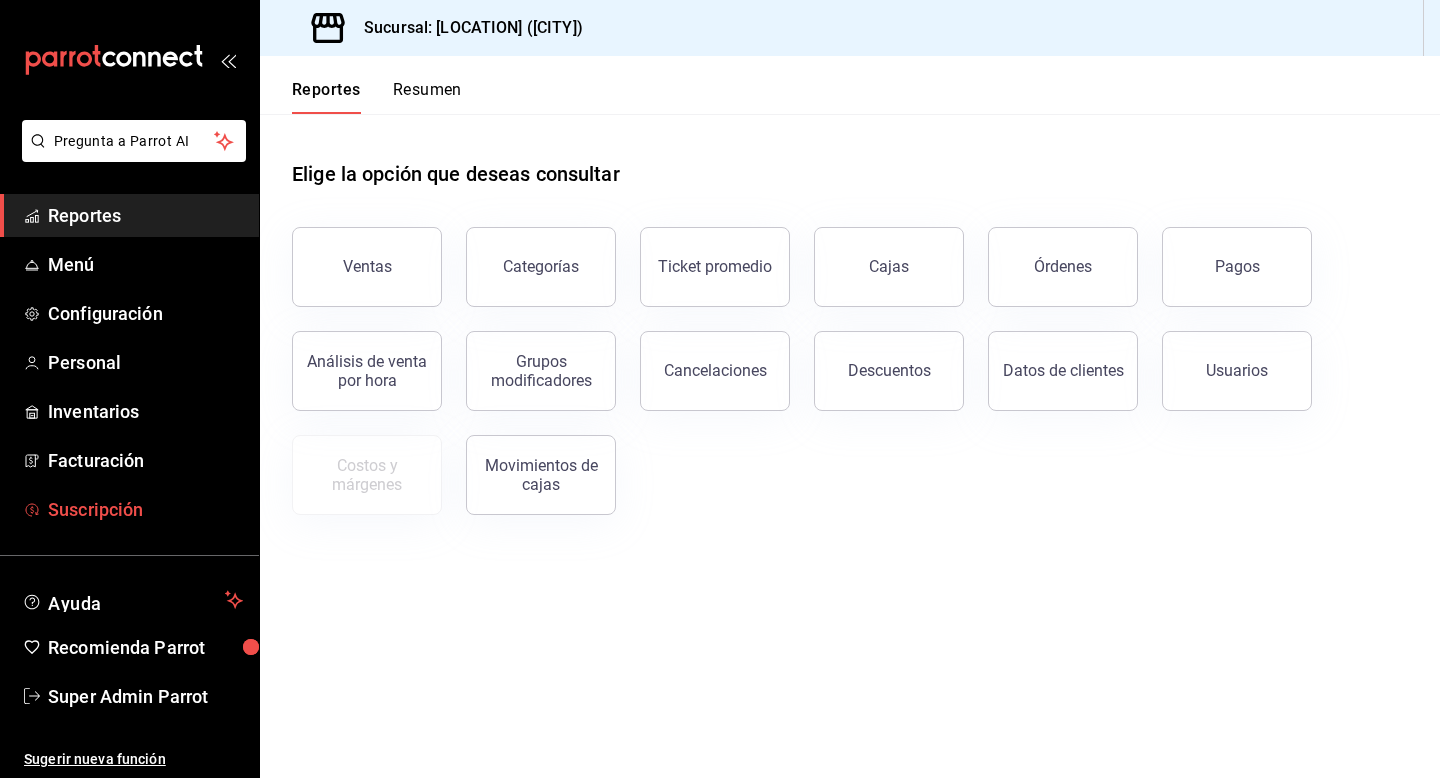 click on "Suscripción" at bounding box center [129, 509] 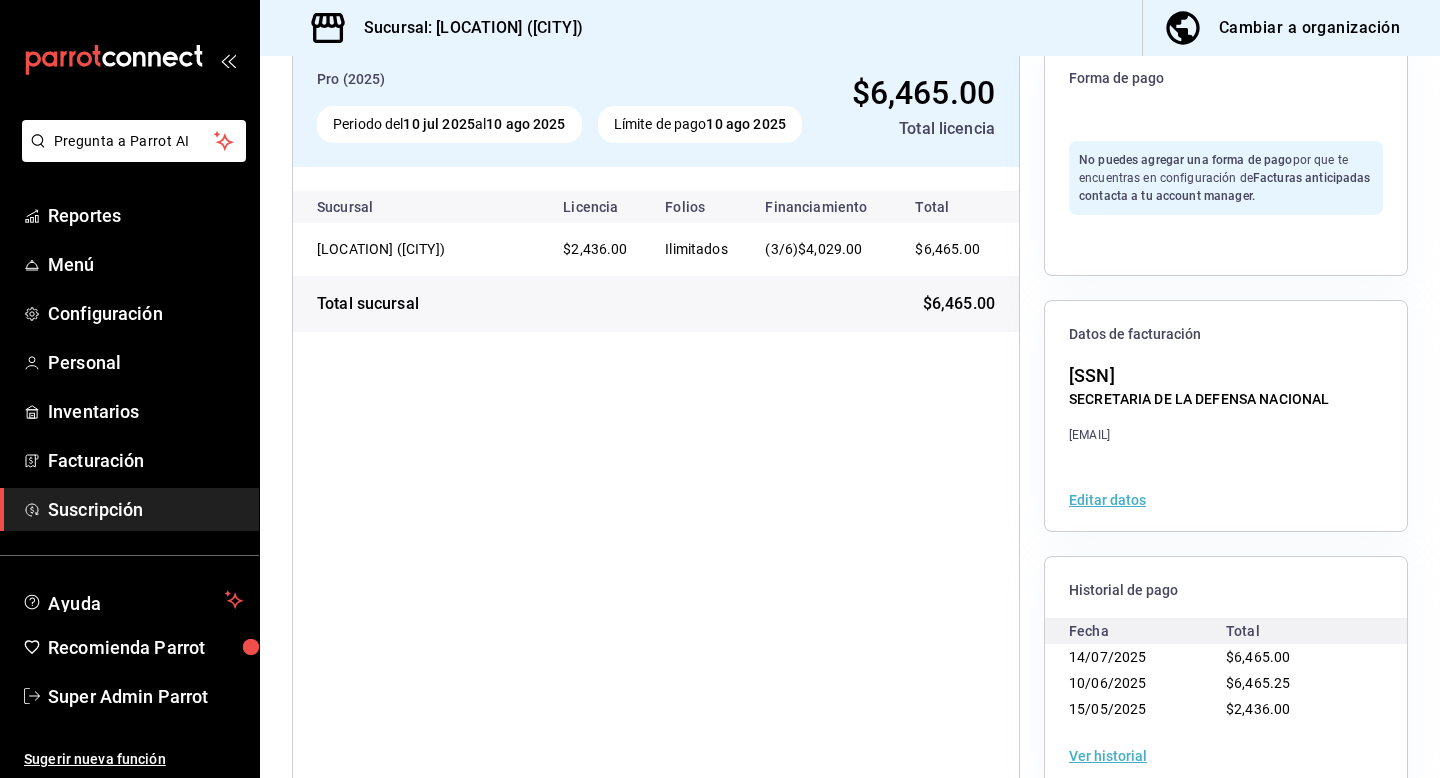 scroll, scrollTop: 169, scrollLeft: 0, axis: vertical 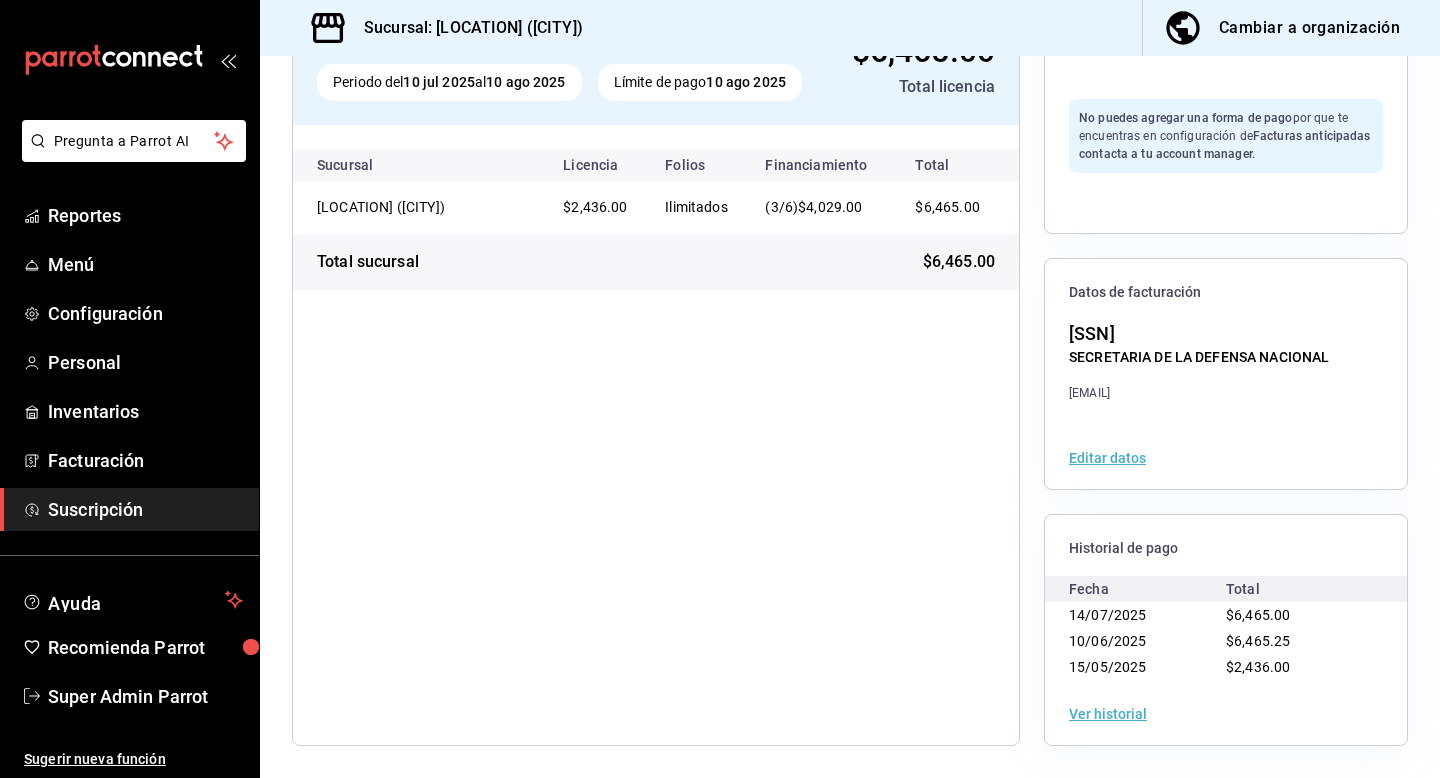 click on "Ver historial" at bounding box center [1108, 714] 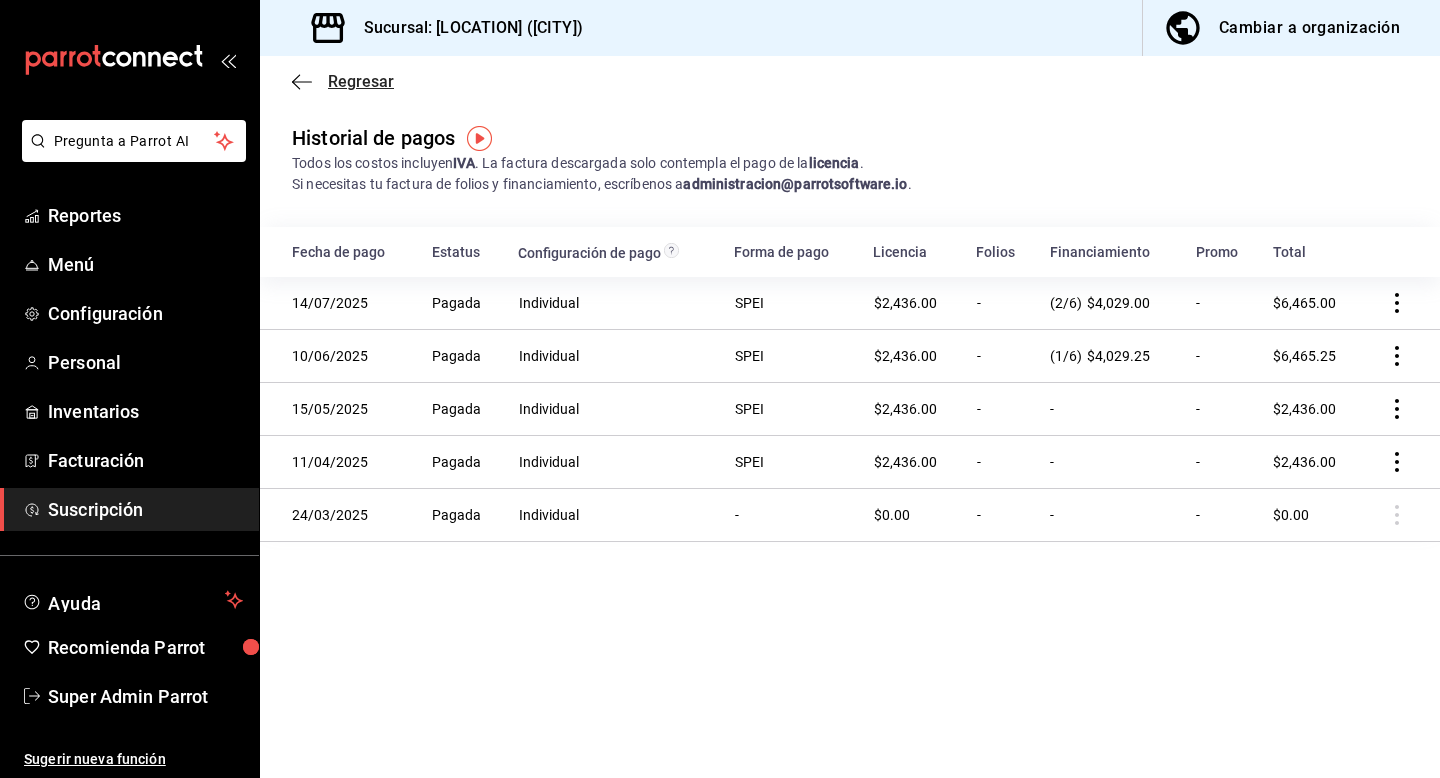 click on "Regresar" at bounding box center [361, 81] 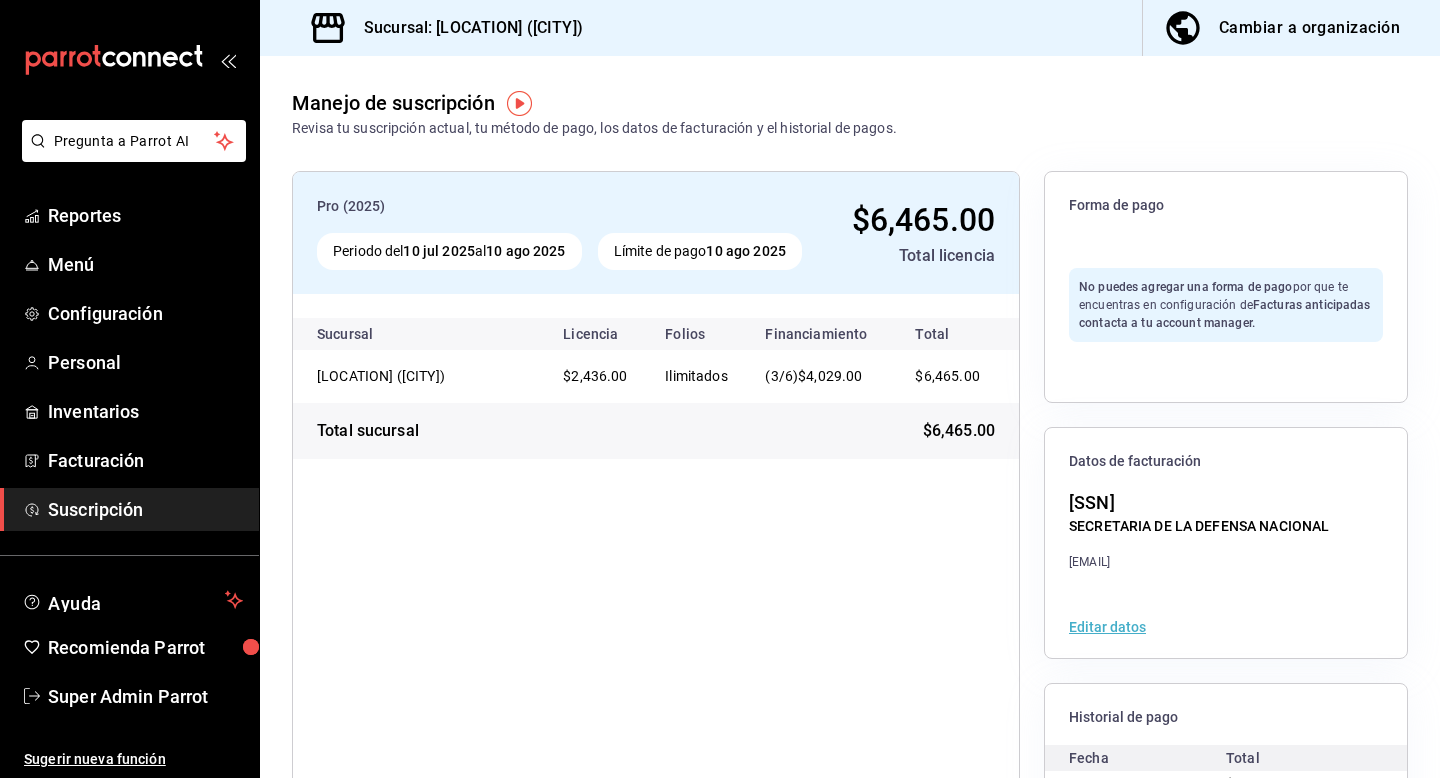 scroll, scrollTop: 169, scrollLeft: 0, axis: vertical 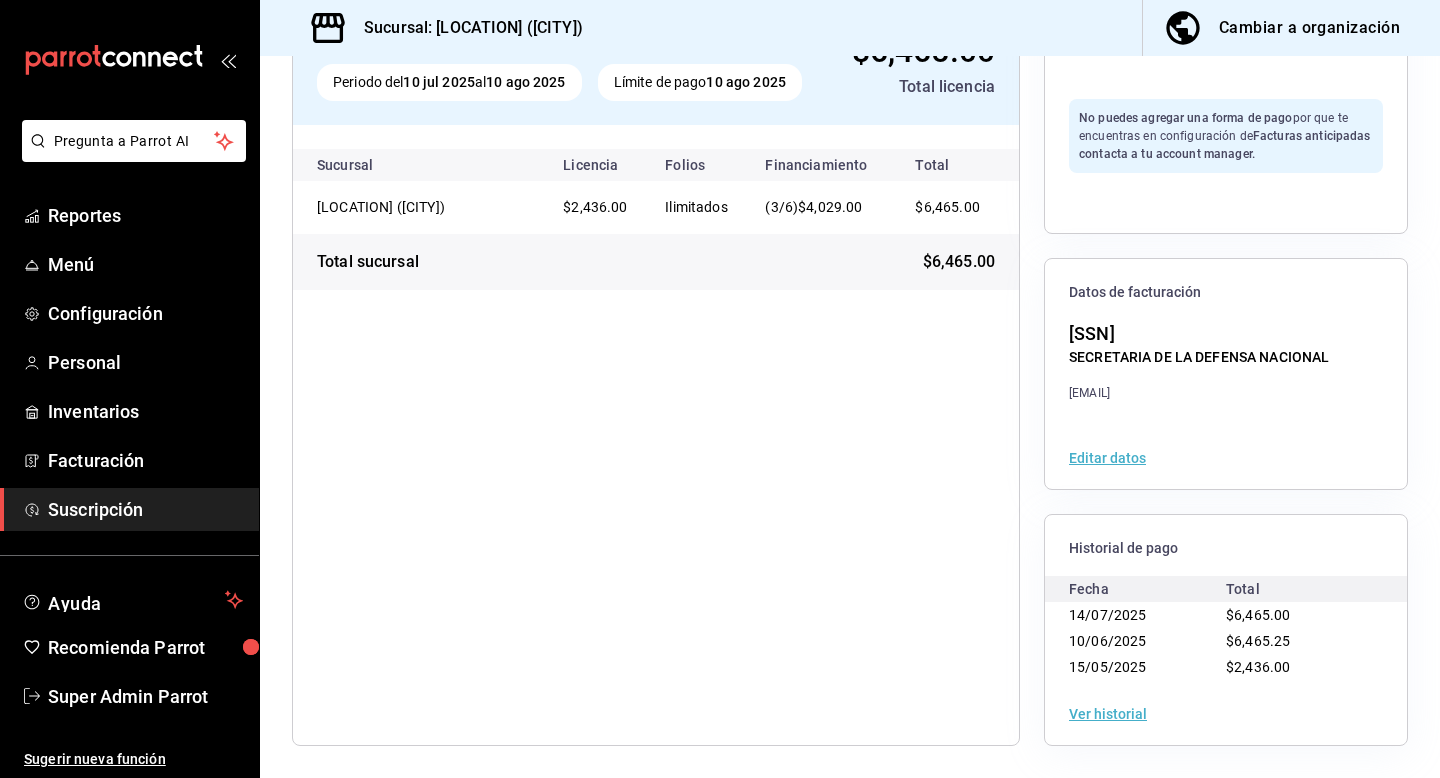 click on "Ver historial" at bounding box center [1108, 714] 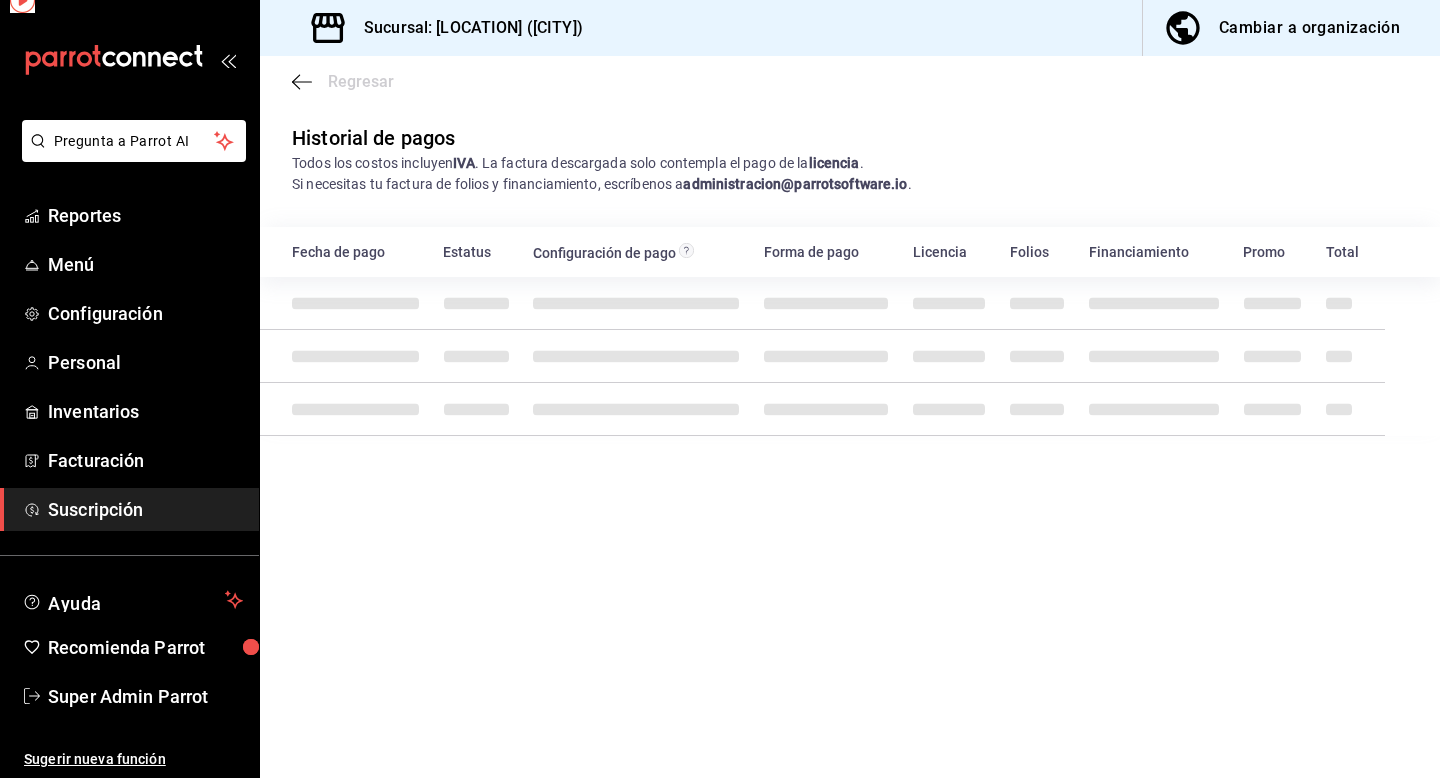 scroll, scrollTop: 0, scrollLeft: 0, axis: both 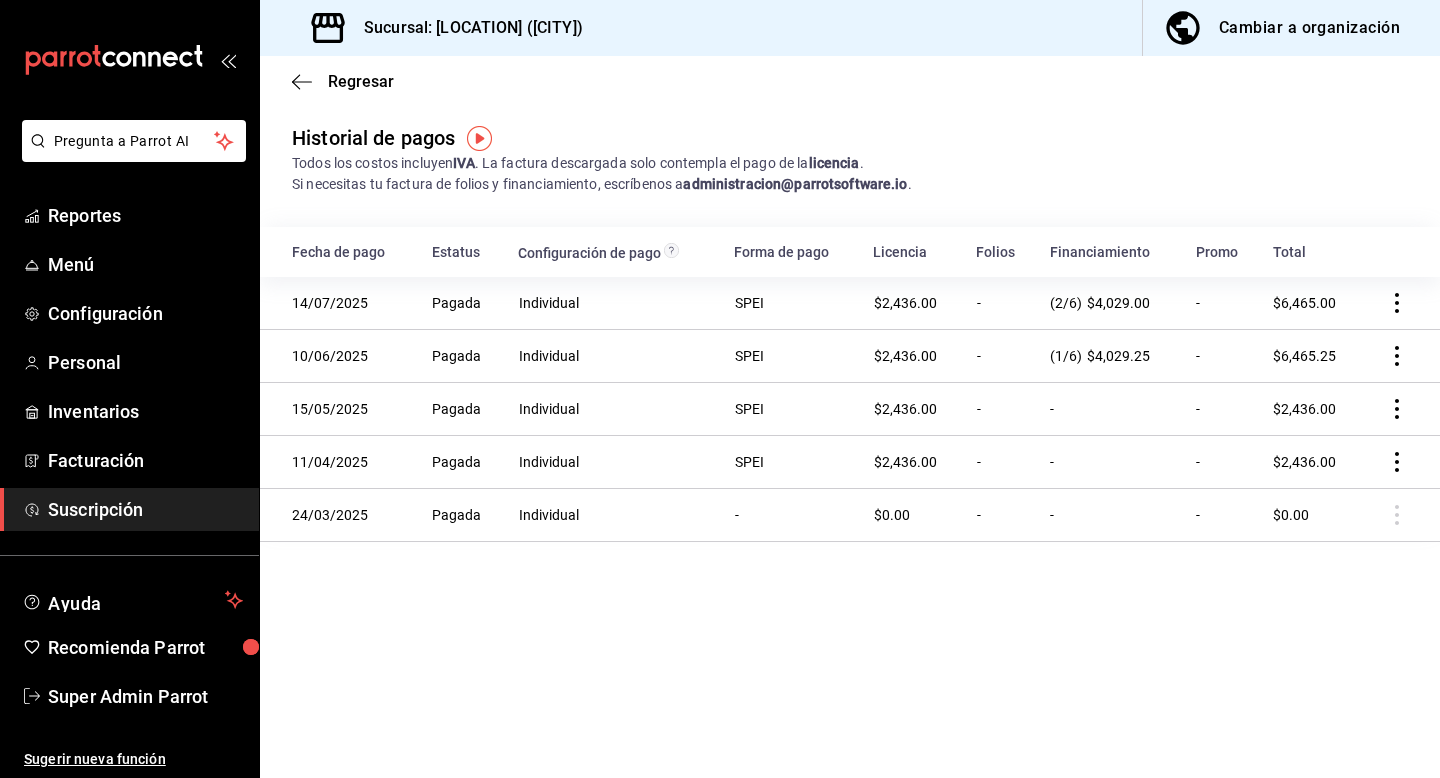 click 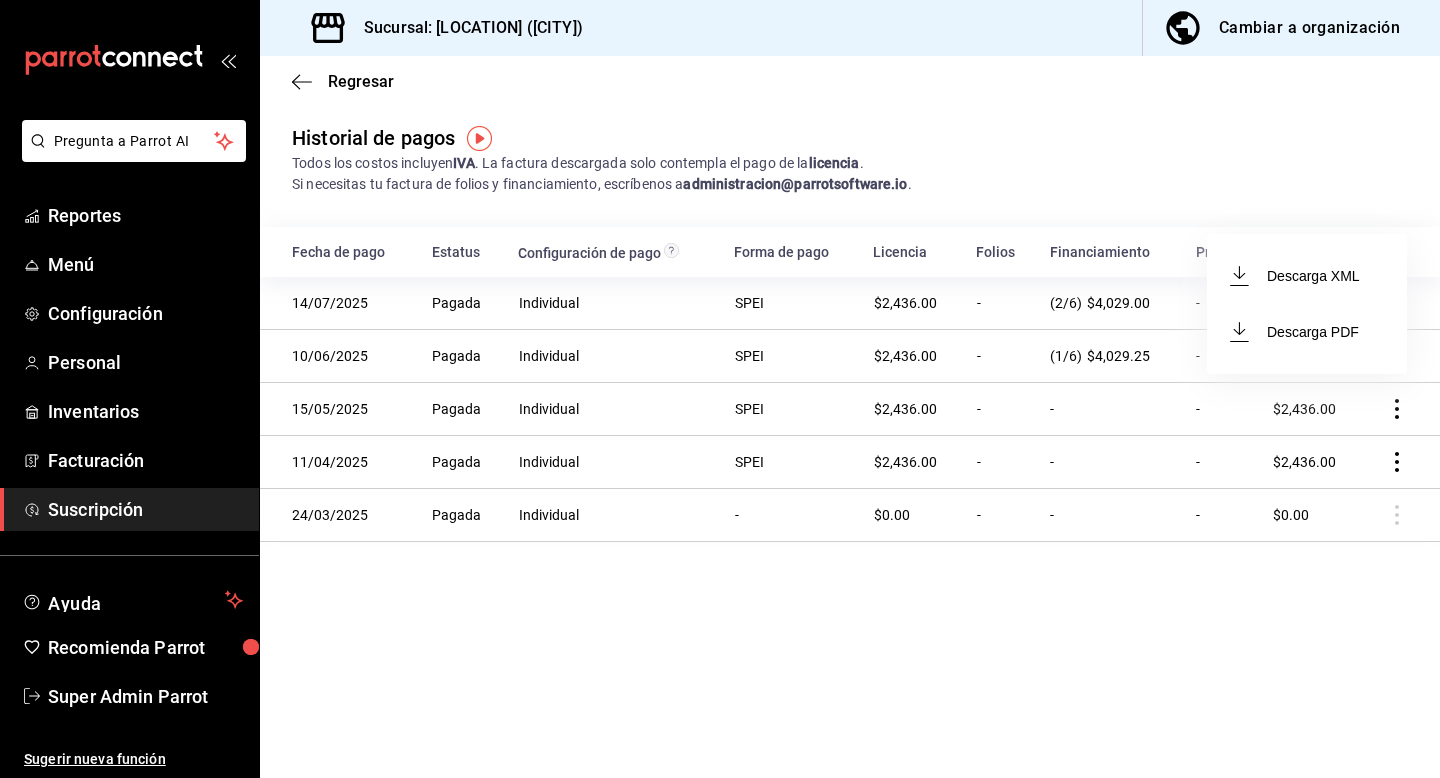 click at bounding box center [720, 389] 